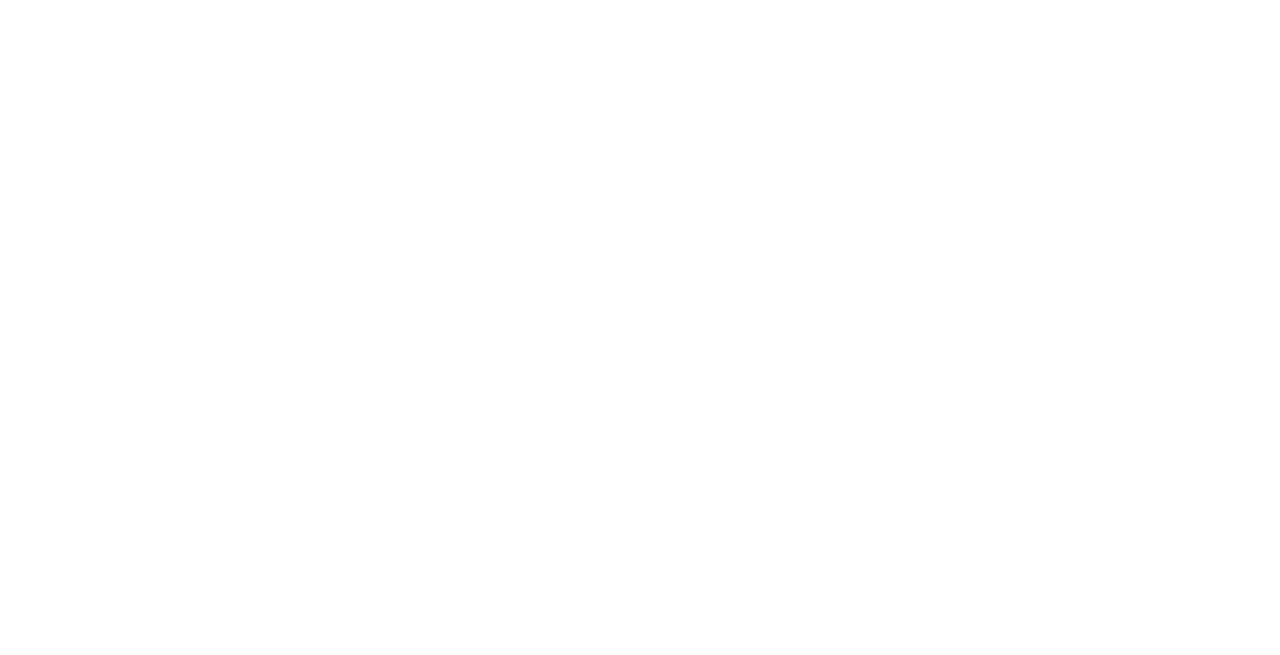 scroll, scrollTop: 0, scrollLeft: 0, axis: both 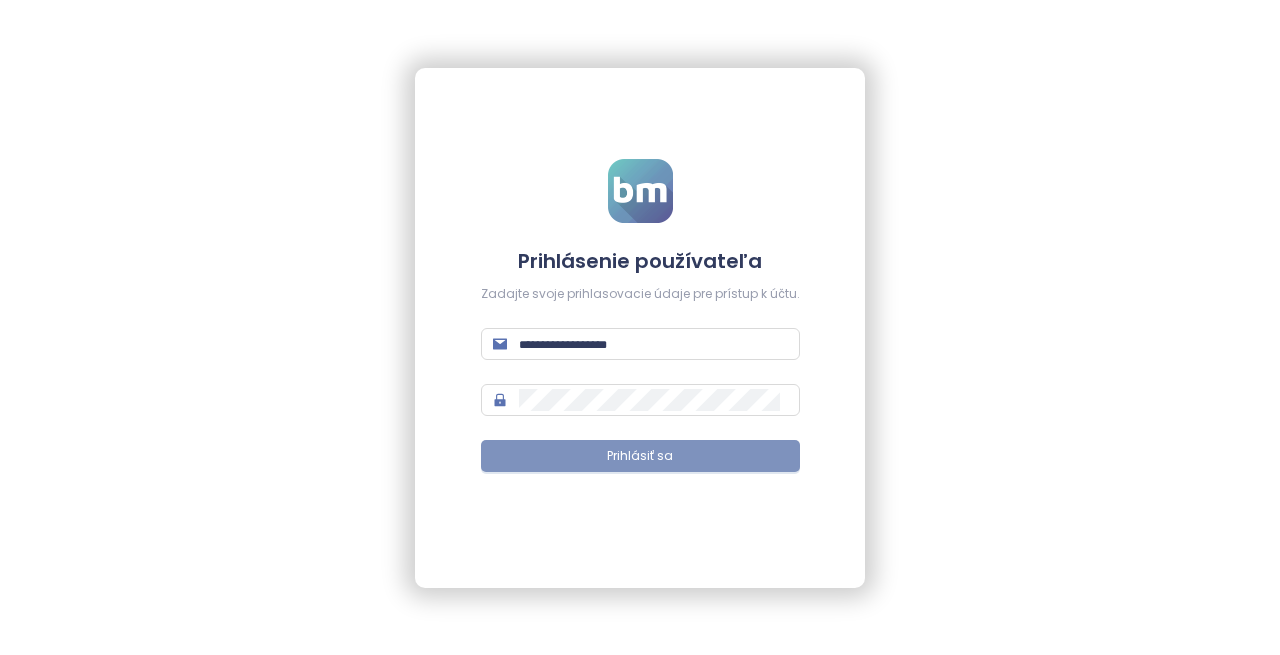 type on "**********" 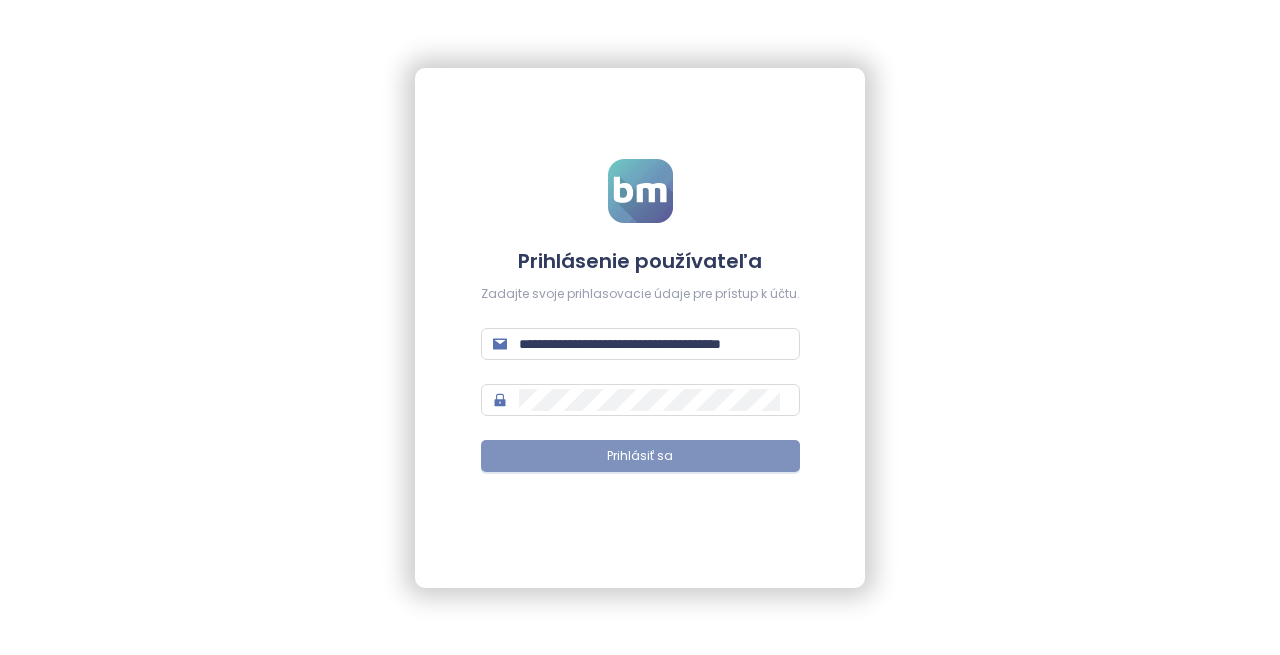 click on "Prihlásiť sa" at bounding box center (640, 456) 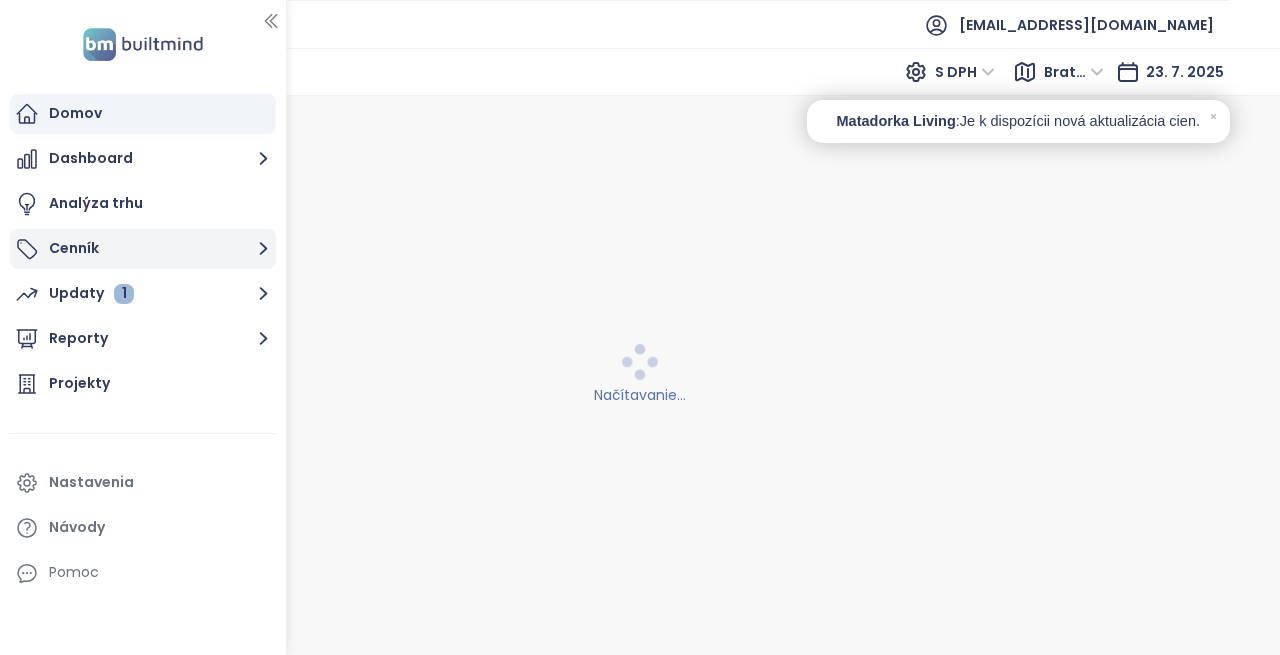 click on "Cenník" at bounding box center [143, 249] 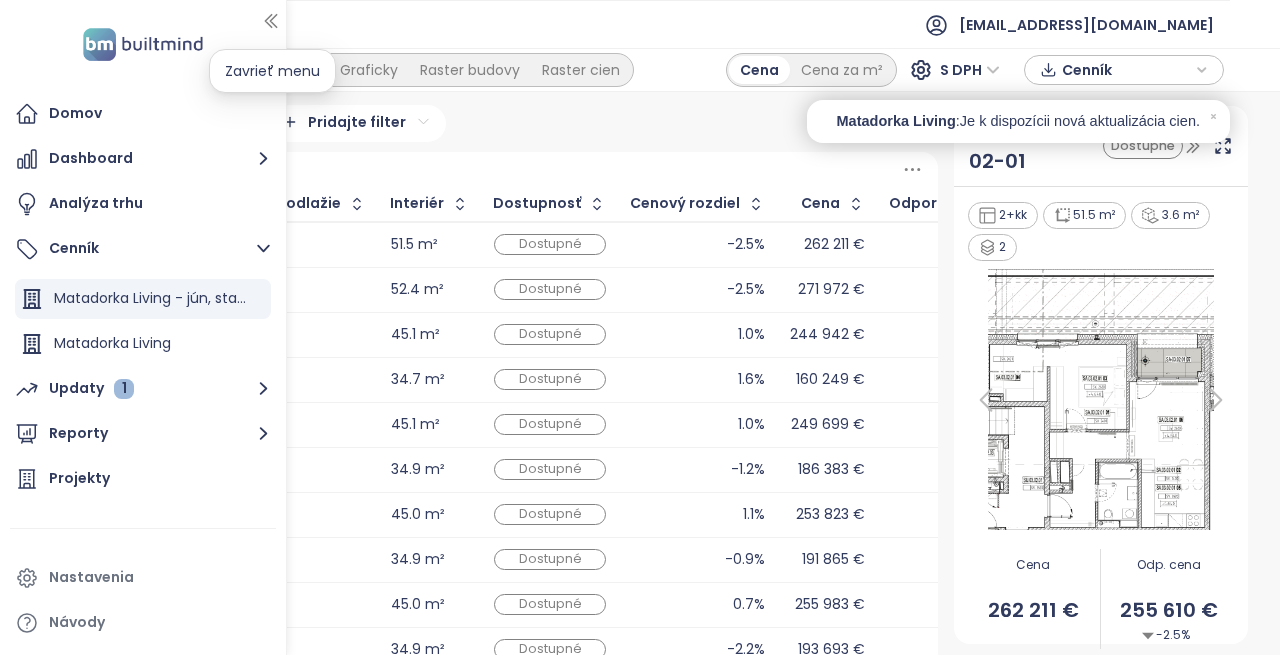 click 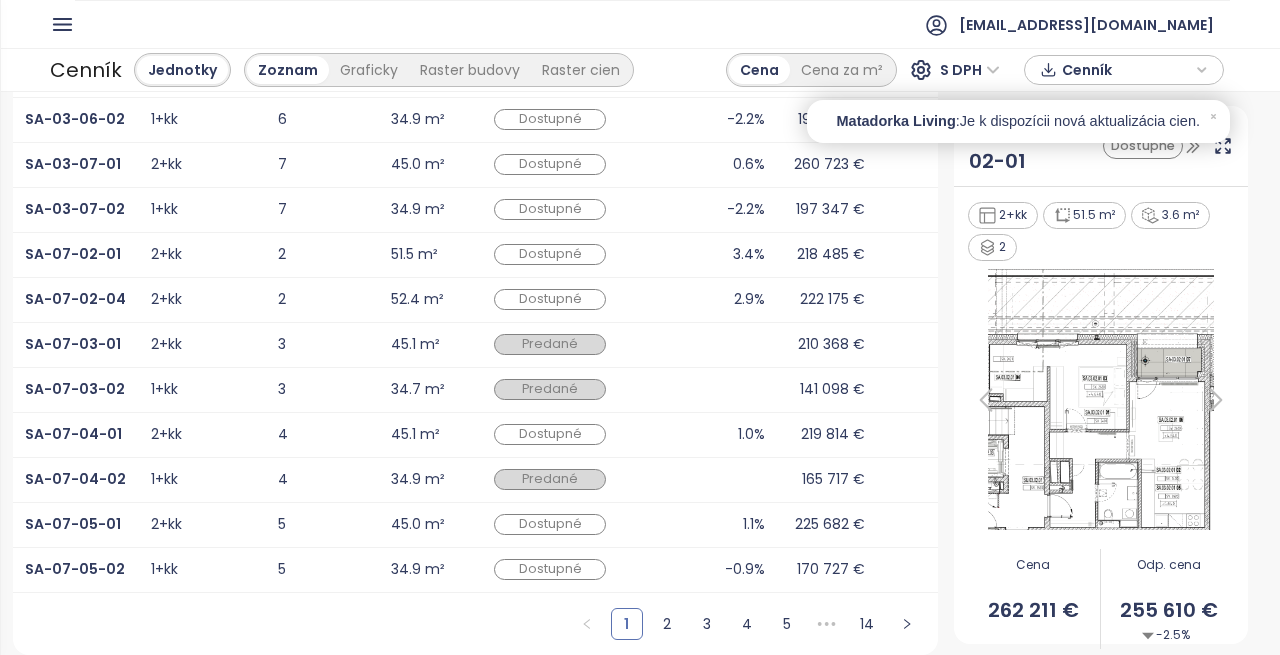 scroll, scrollTop: 544, scrollLeft: 0, axis: vertical 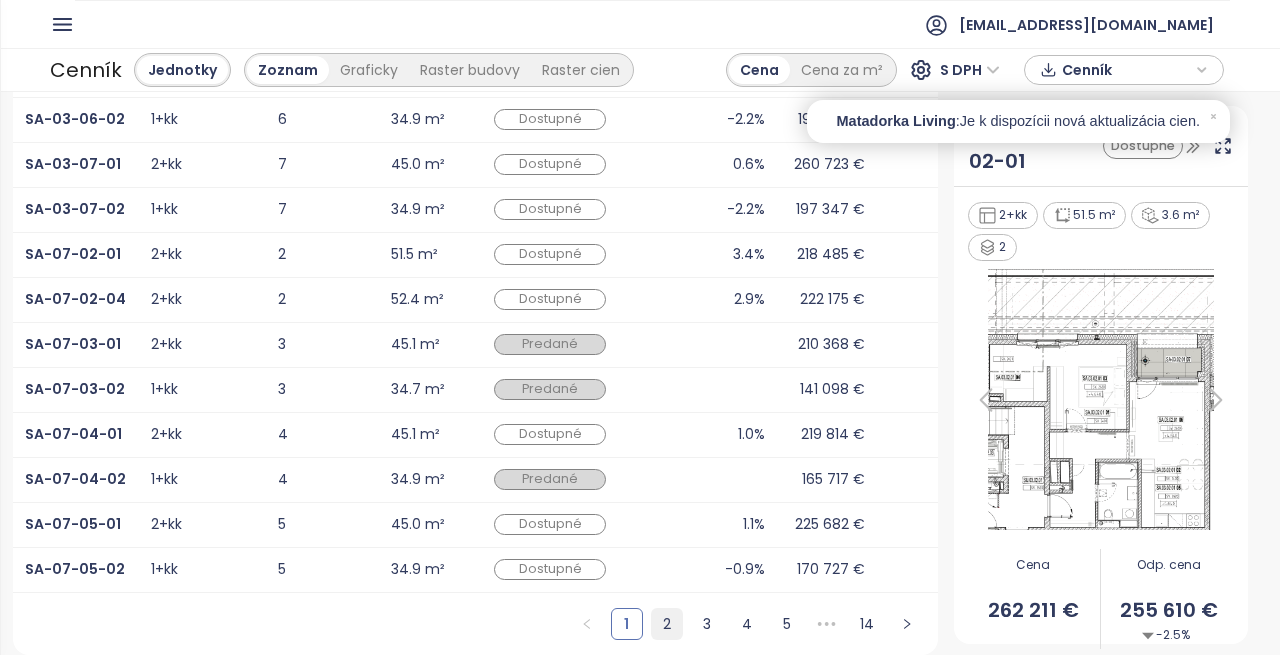 click on "2" at bounding box center [667, 624] 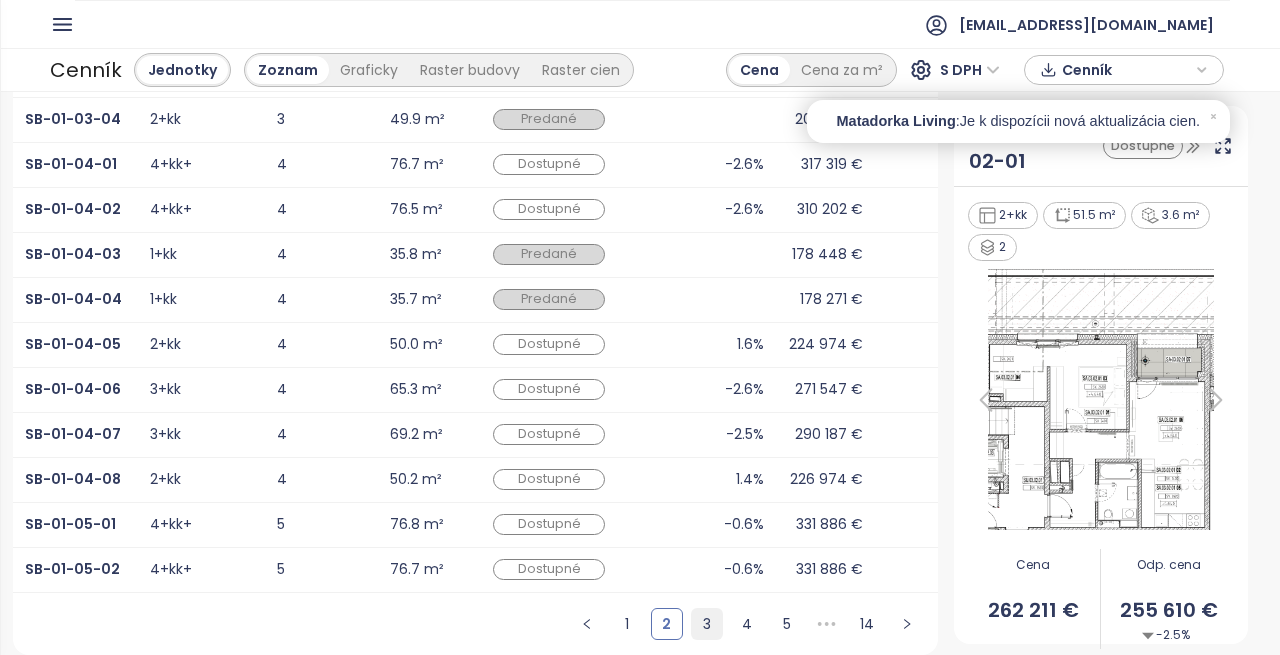 click on "3" at bounding box center (707, 624) 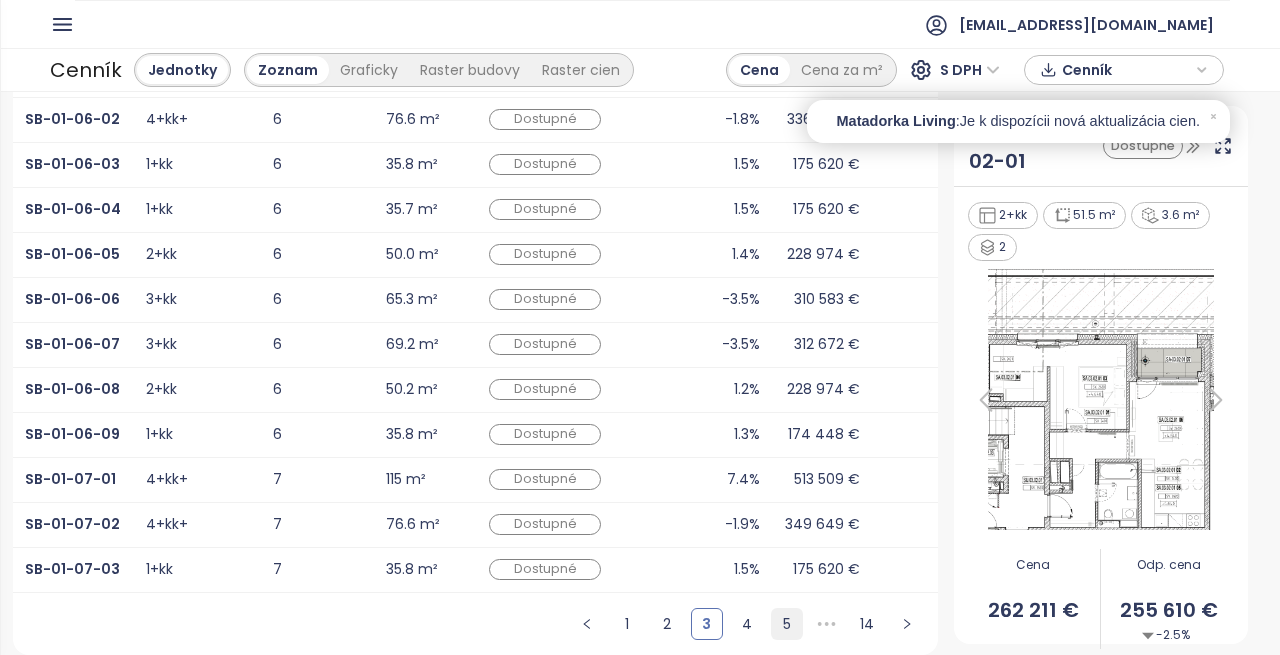 click on "4" at bounding box center (747, 624) 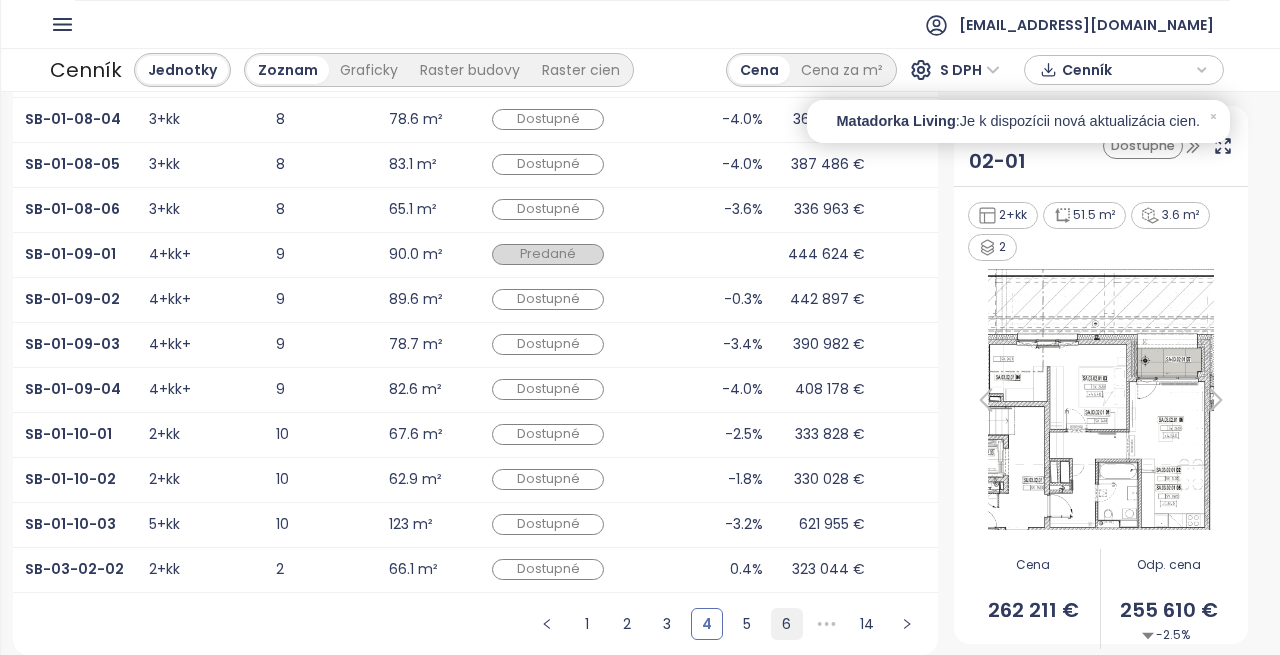 click on "6" at bounding box center [787, 624] 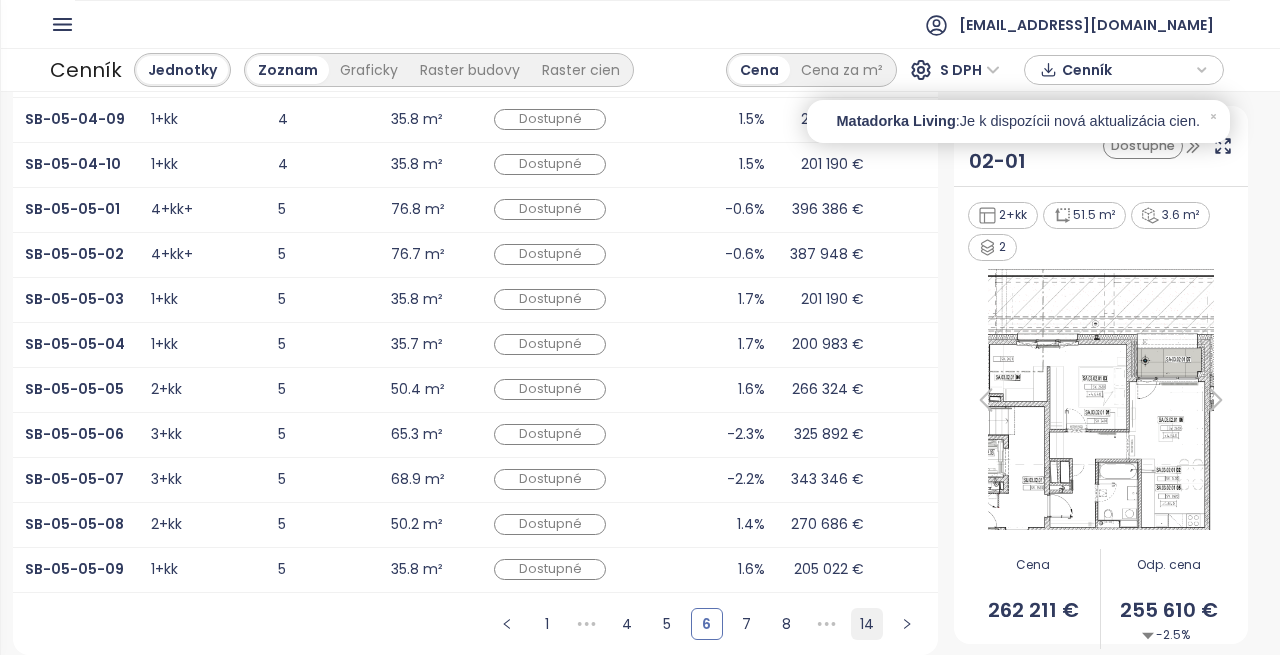 click on "14" at bounding box center (867, 624) 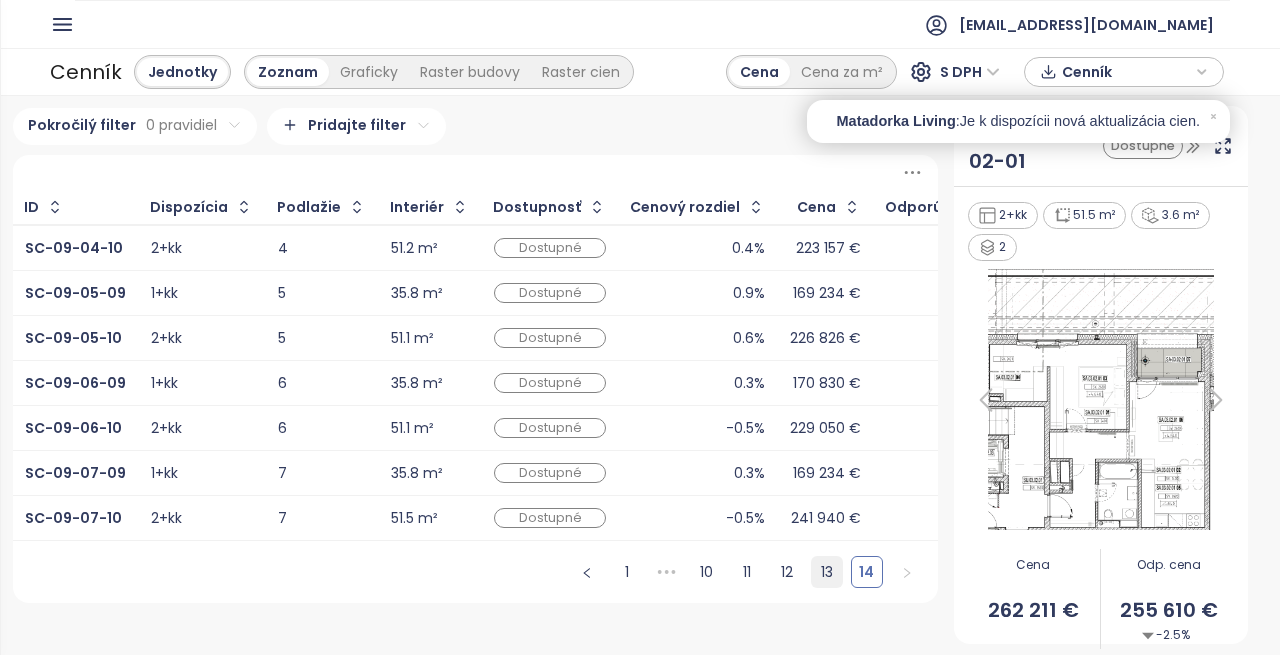 click on "13" at bounding box center [827, 572] 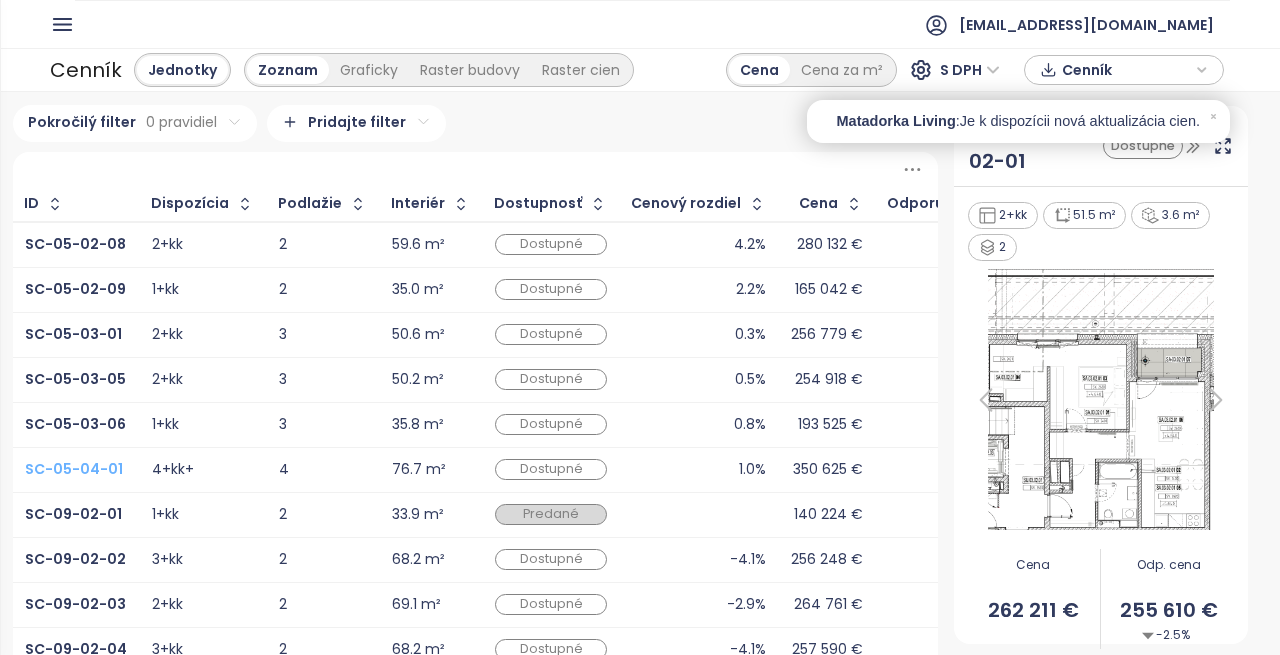 scroll, scrollTop: 200, scrollLeft: 0, axis: vertical 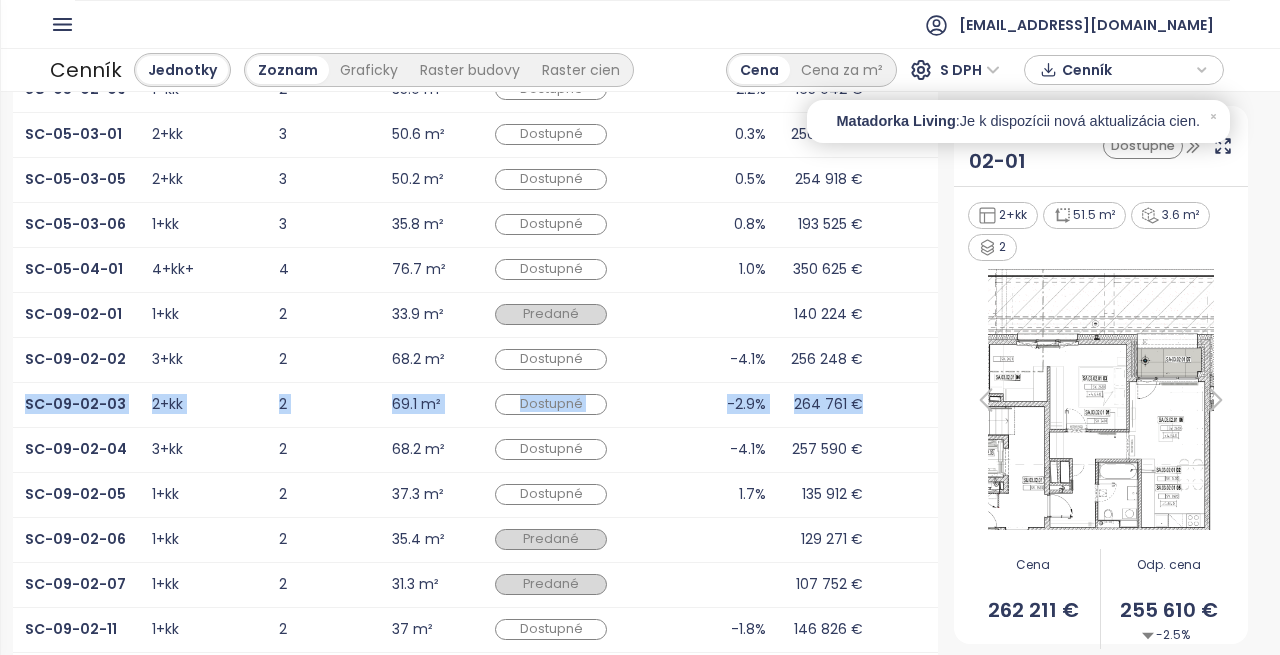 drag, startPoint x: 12, startPoint y: 398, endPoint x: 843, endPoint y: 403, distance: 831.015 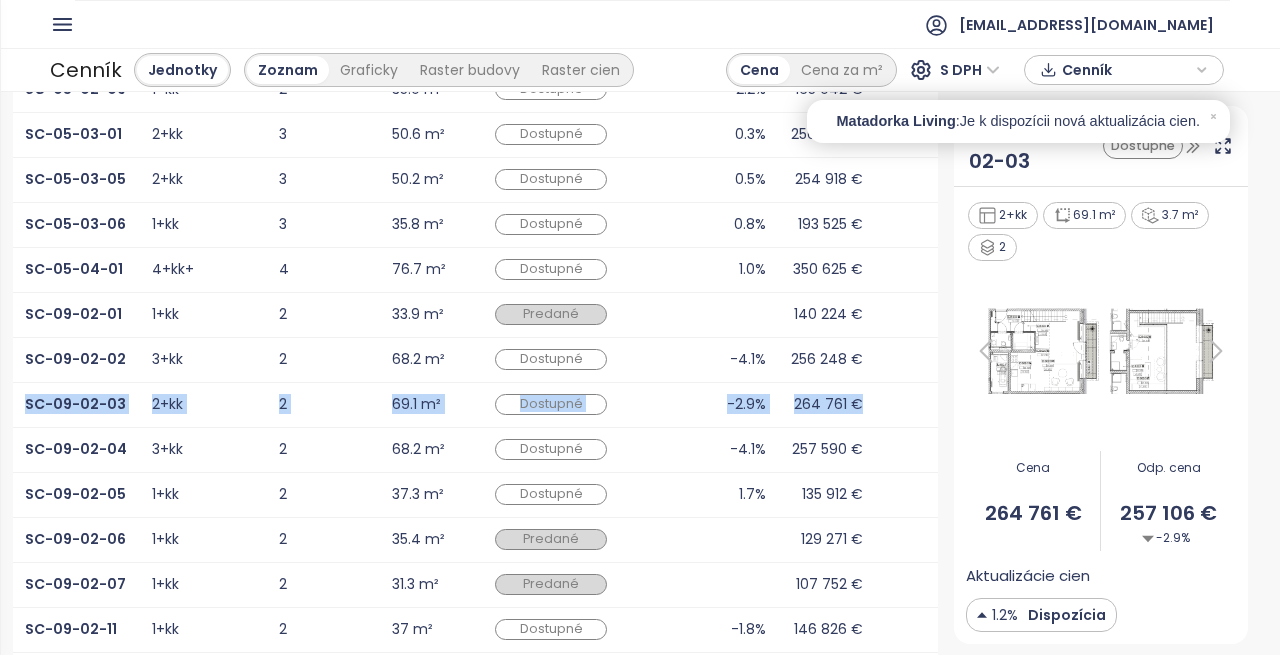 scroll, scrollTop: 0, scrollLeft: 0, axis: both 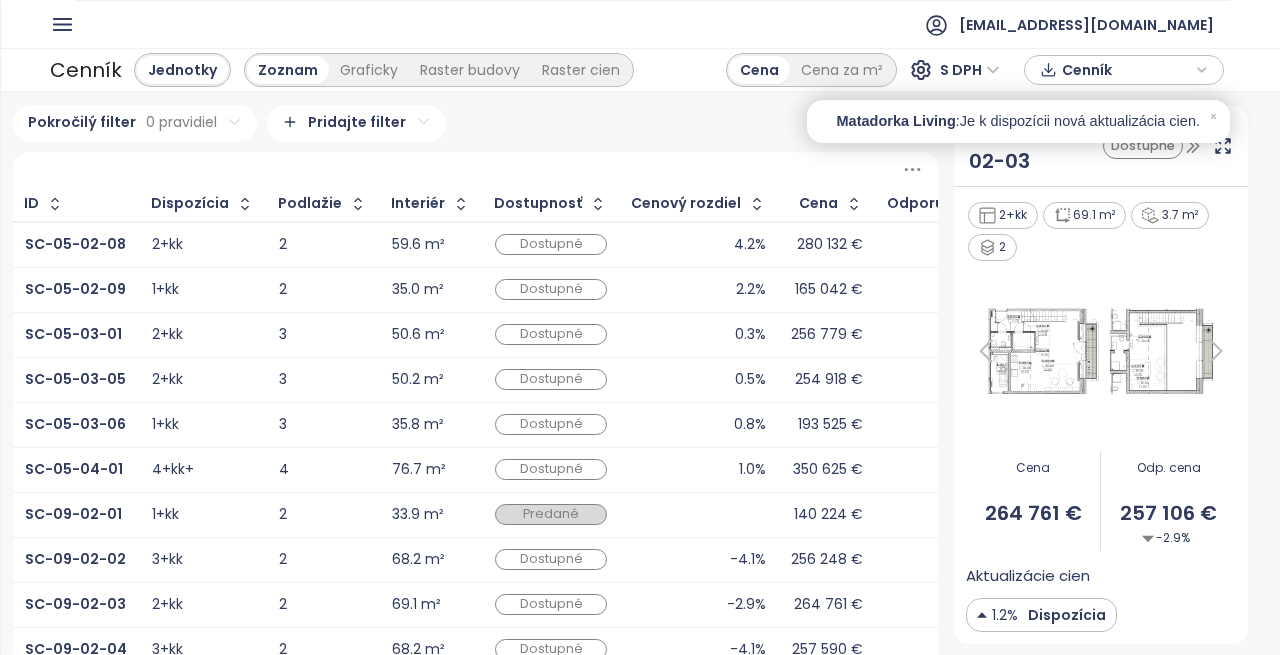 click on "SC-05-03-06" at bounding box center [76, 424] 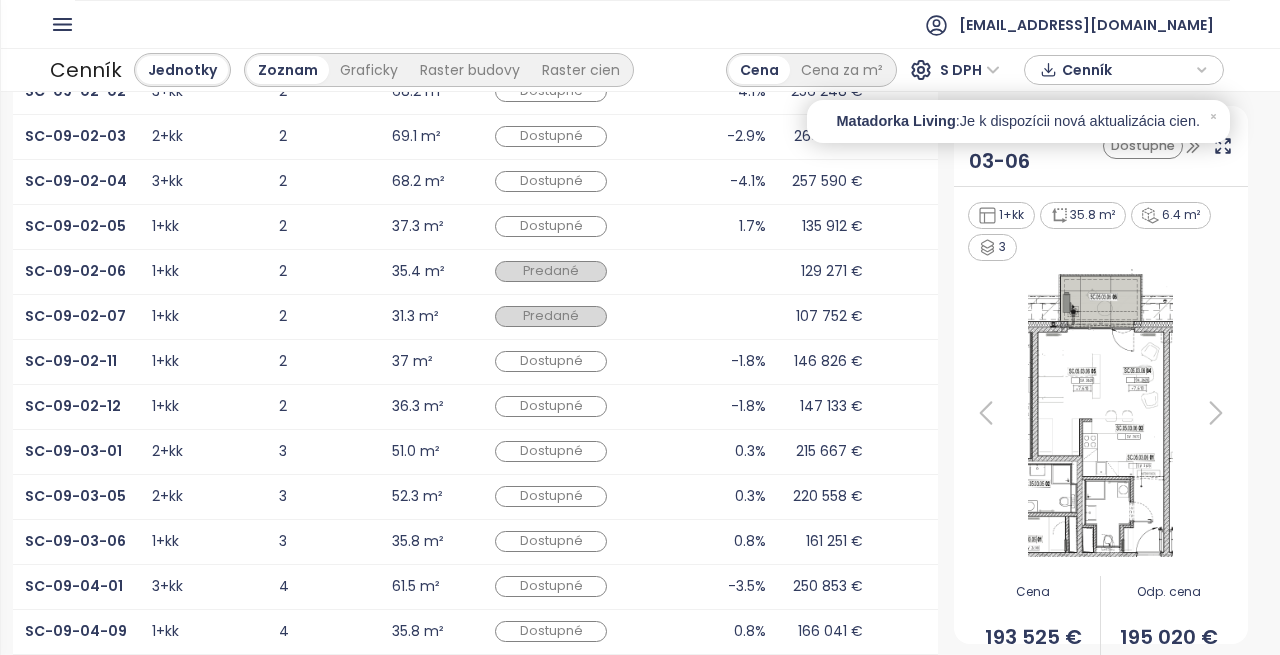 scroll, scrollTop: 544, scrollLeft: 0, axis: vertical 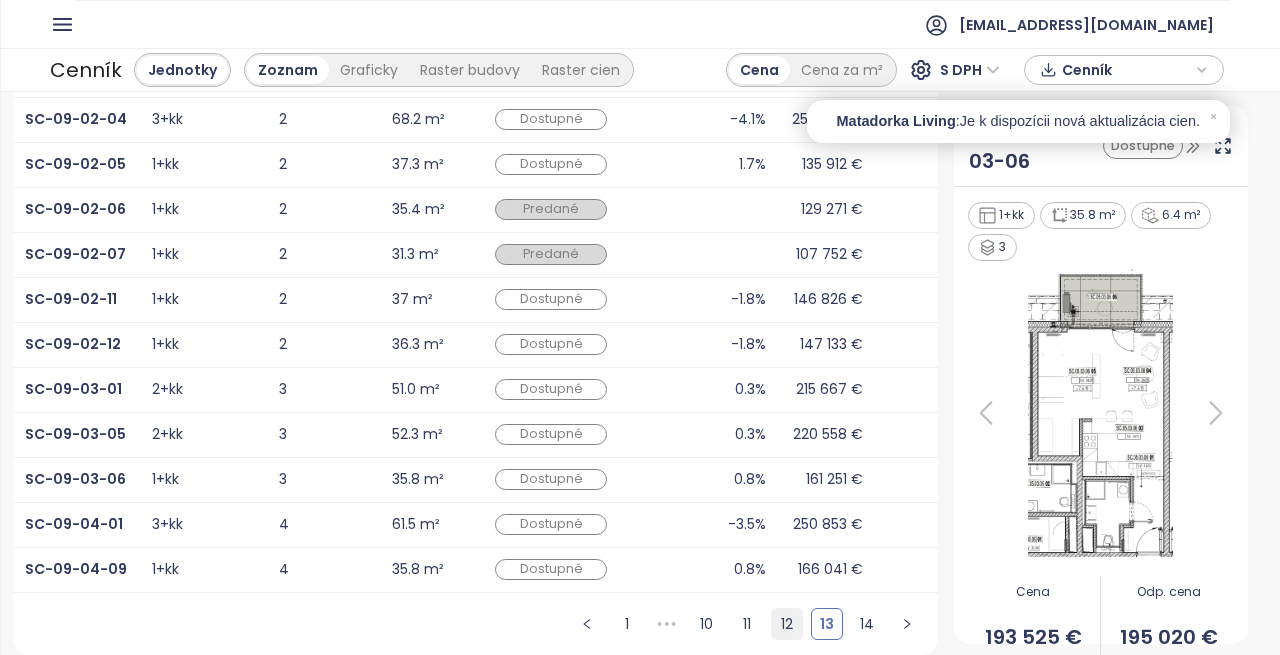 click on "12" at bounding box center [787, 624] 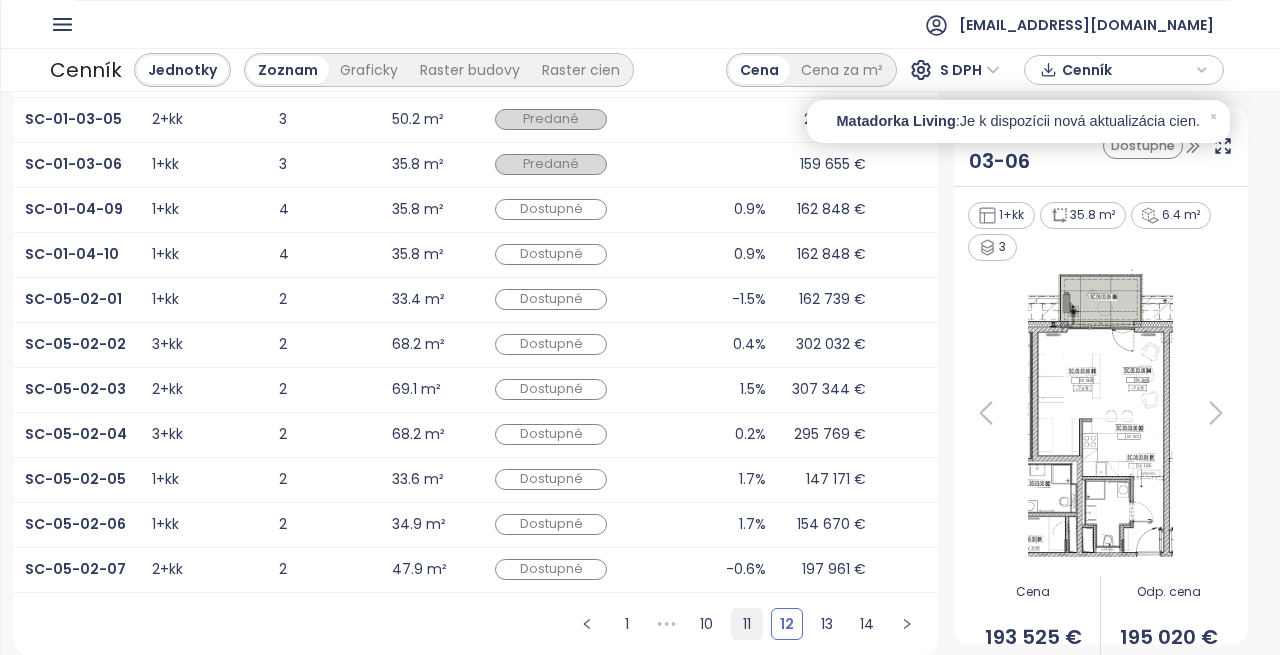 click on "11" at bounding box center [747, 624] 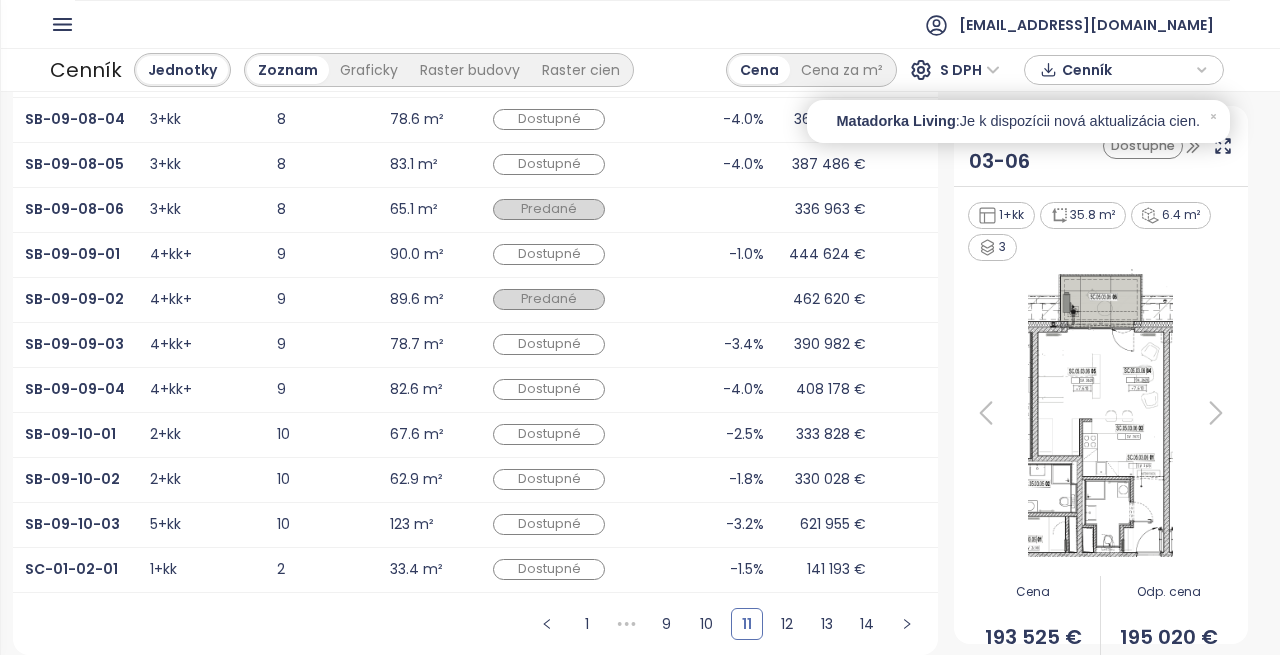 scroll, scrollTop: 0, scrollLeft: 0, axis: both 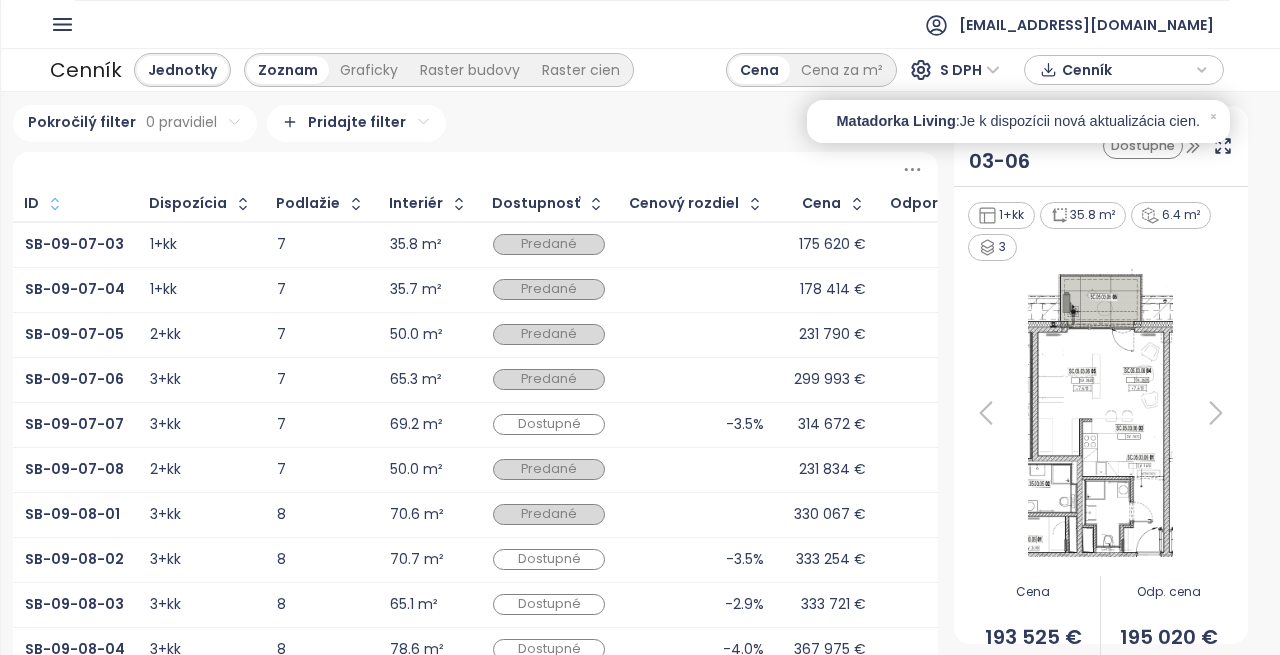 click 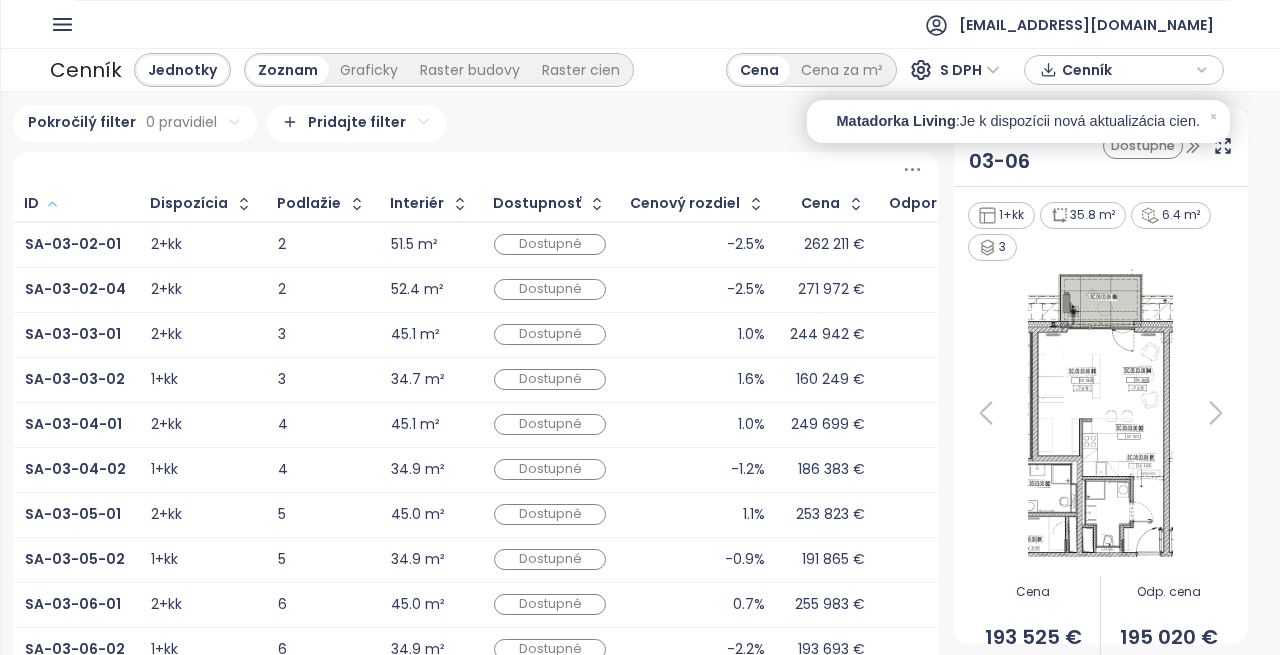 click 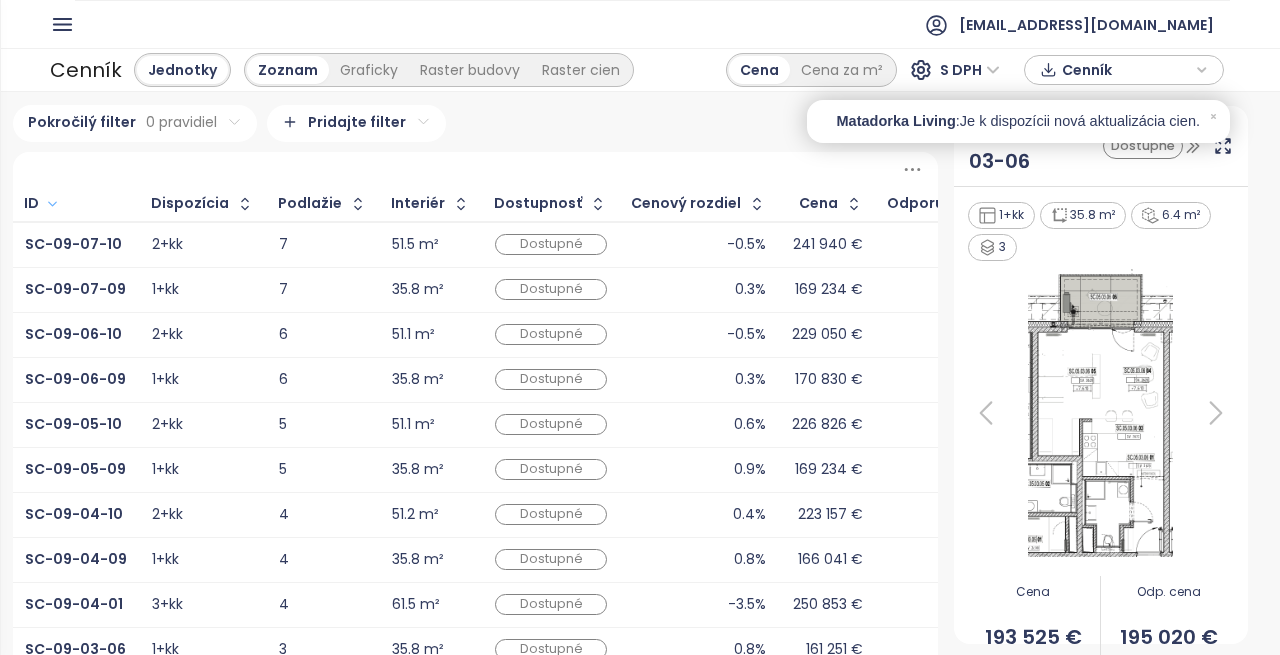 click on "Pokročilý filter 0 pravidiel Pridajte filter ID Dispozícia Podlažie Interiér Dostupnosť Cenový rozdiel Cena Odporúčaná cena SC-09-07-10 2+kk 7 51.5 m² Dostupné -0.5% 241 940 € 240 723 € SC-09-07-09 1+kk 7 35.8 m² Dostupné 0.3% 169 234 € 169 741 € SC-09-06-10 2+kk 6 51.1 m² Dostupné -0.5% 229 050 € 227 973 € SC-09-06-09 1+kk 6 35.8 m² Dostupné 0.3% 170 830 € 171 375 € SC-09-05-10 2+kk 5 51.1 m² Dostupné 0.6% 226 826 € 228 147 € SC-09-05-09 1+kk 5 35.8 m² Dostupné 0.9% 169 234 € 170 829 € SC-09-04-10 2+kk 4 51.2 m² Dostupné 0.4% 223 157 € 224 085 € SC-09-04-09 1+kk 4 35.8 m² Dostupné 0.8% 166 041 € 167 432 € SC-09-04-01 3+kk 4 61.5 m² Dostupné -3.5% 250 853 € 242 071 € SC-09-03-06 1+kk 3 35.8 m² Dostupné 0.8% 161 251 € 162 497 € SC-09-03-05 2+kk 3 52.3 m² Dostupné 0.3% 220 558 € 221 144 € SC-09-03-01 2+kk 3 51.0 m² Dostupné 0.3% 215 667 € 216 322 € SC-09-02-12 1+kk 2 36.3 m² Dostupné -1.8% 147 133 € 144 435 € SC-09-02-11 2 2" at bounding box center [475, 645] 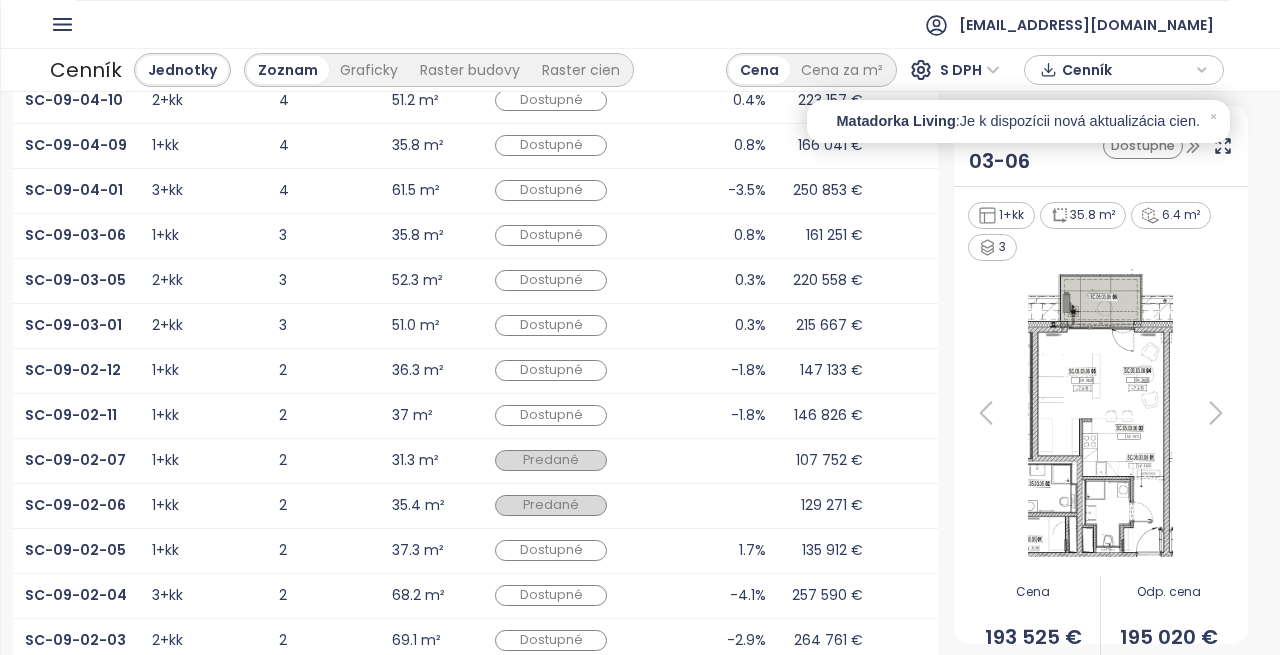 scroll, scrollTop: 544, scrollLeft: 0, axis: vertical 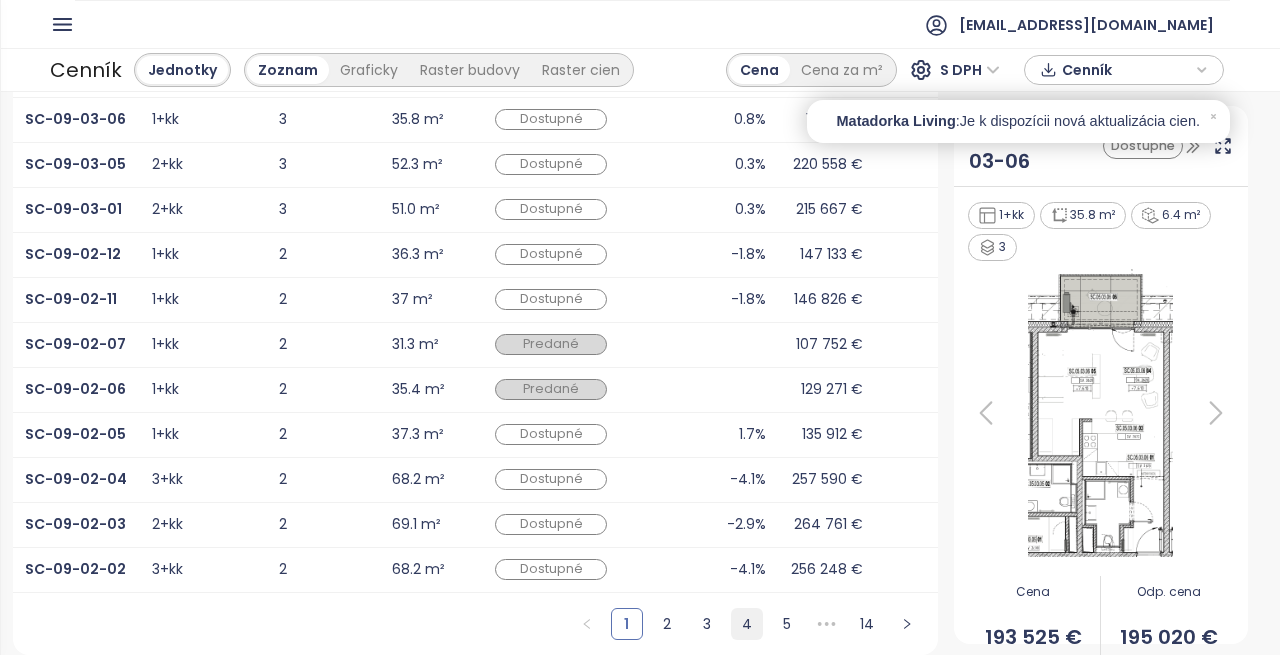 click on "4" at bounding box center (747, 624) 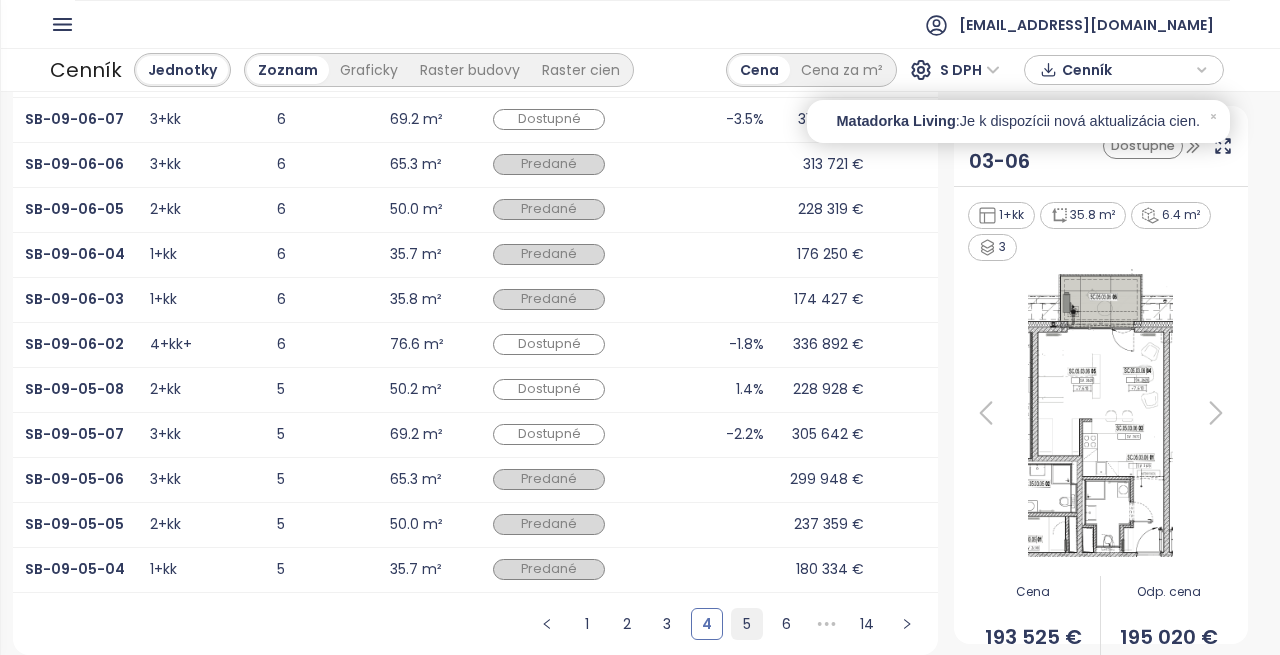 click on "5" at bounding box center [747, 624] 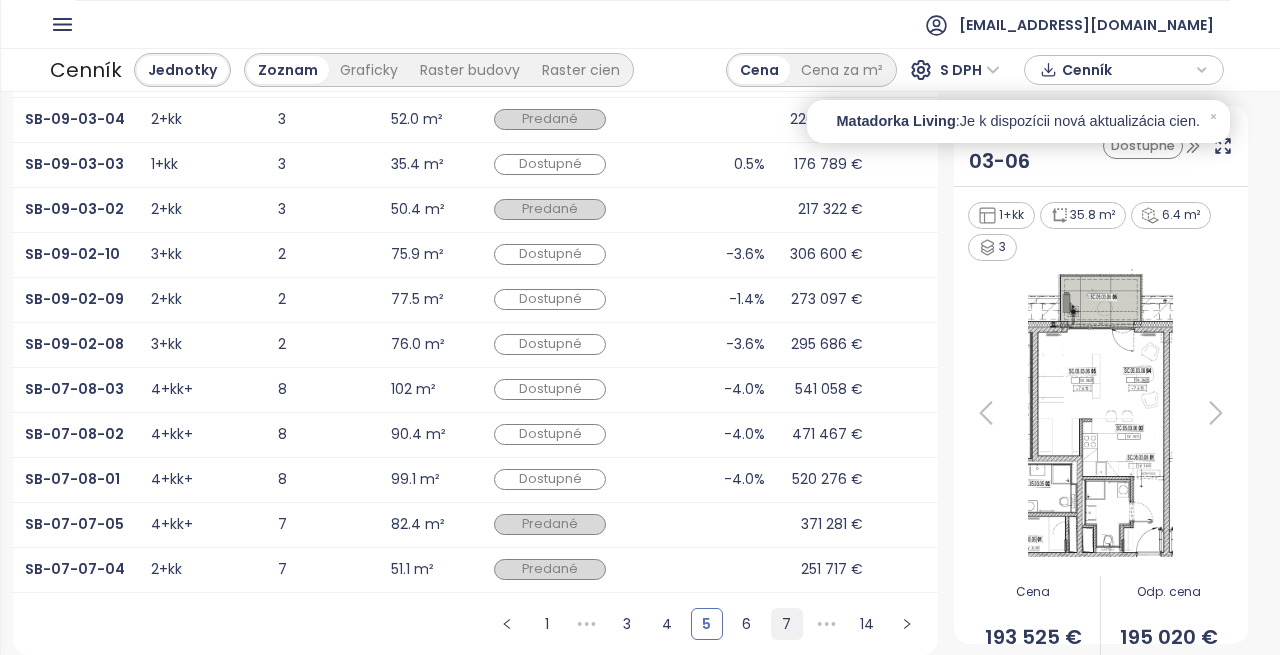 click on "7" at bounding box center [787, 624] 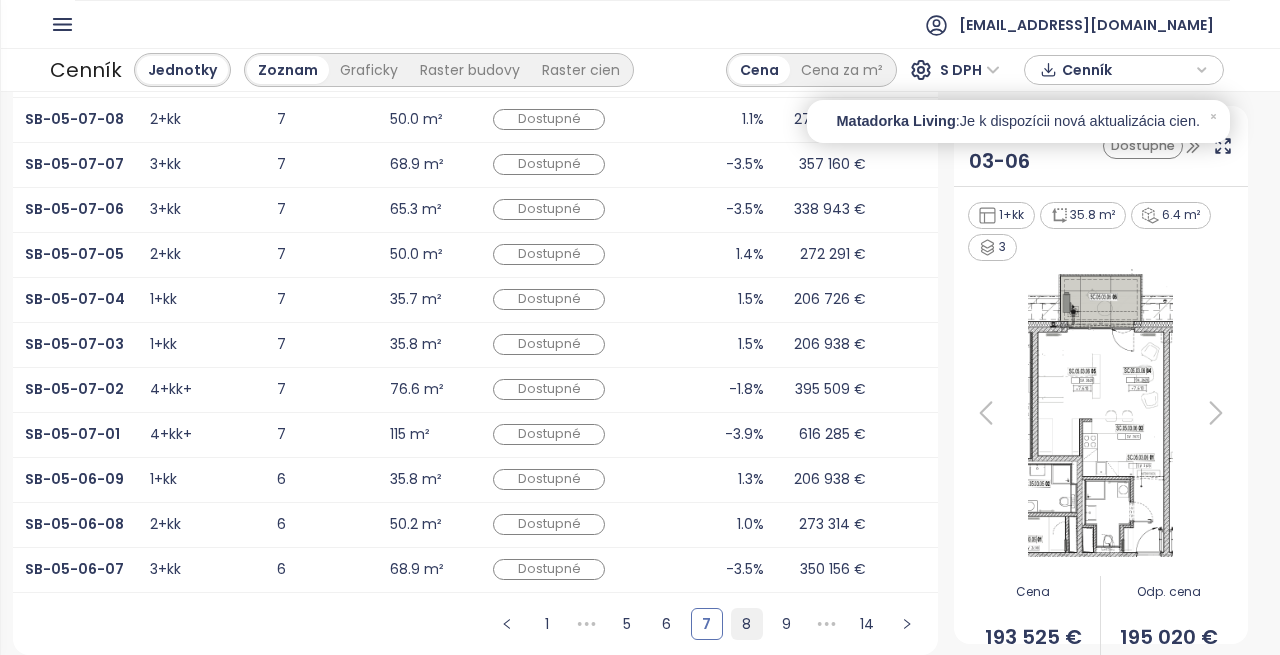 click on "8" at bounding box center [747, 624] 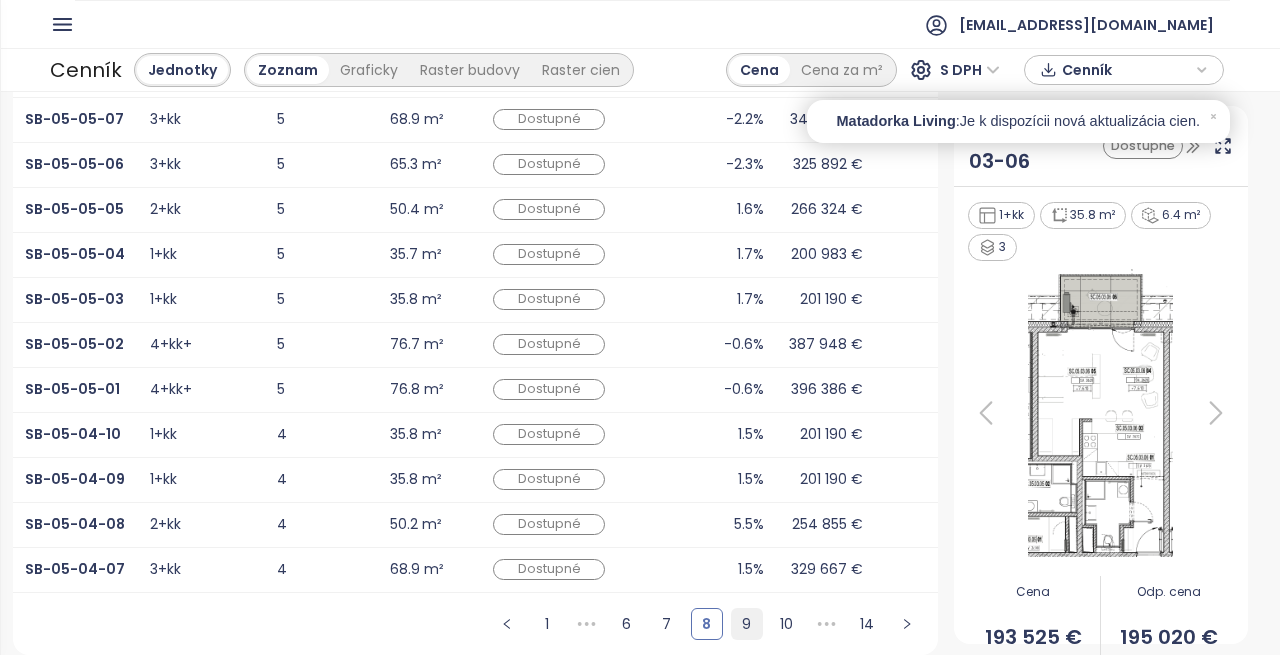 click on "9" at bounding box center (747, 624) 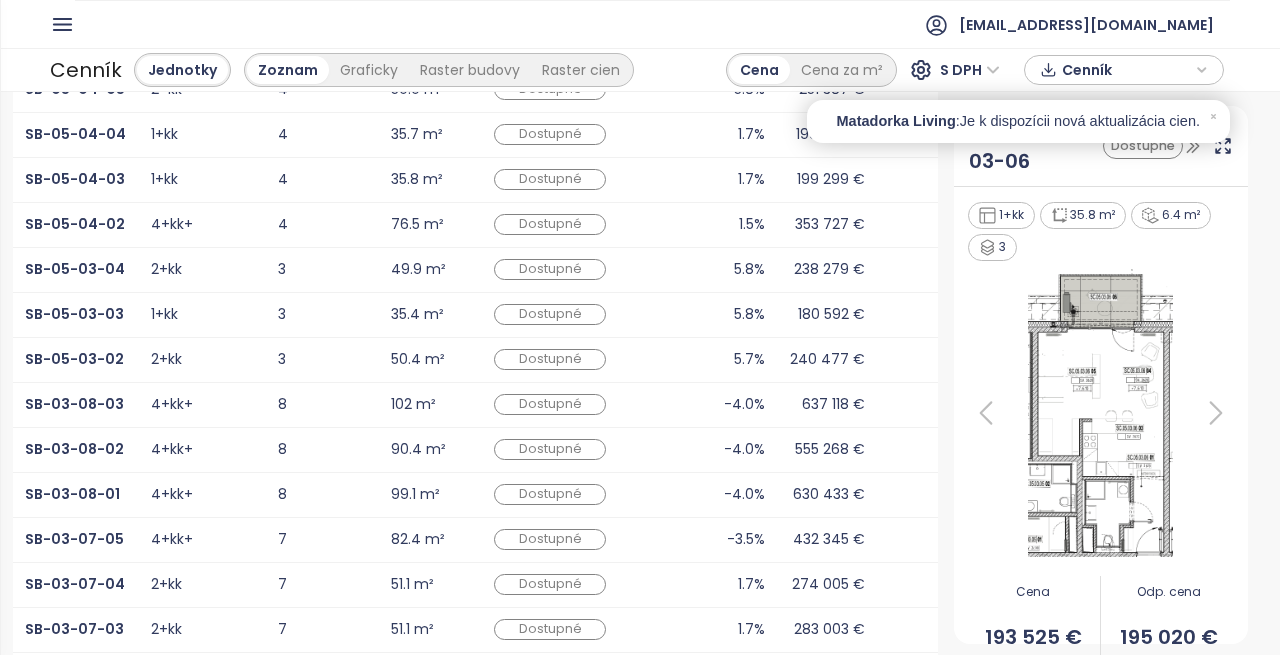 scroll, scrollTop: 0, scrollLeft: 0, axis: both 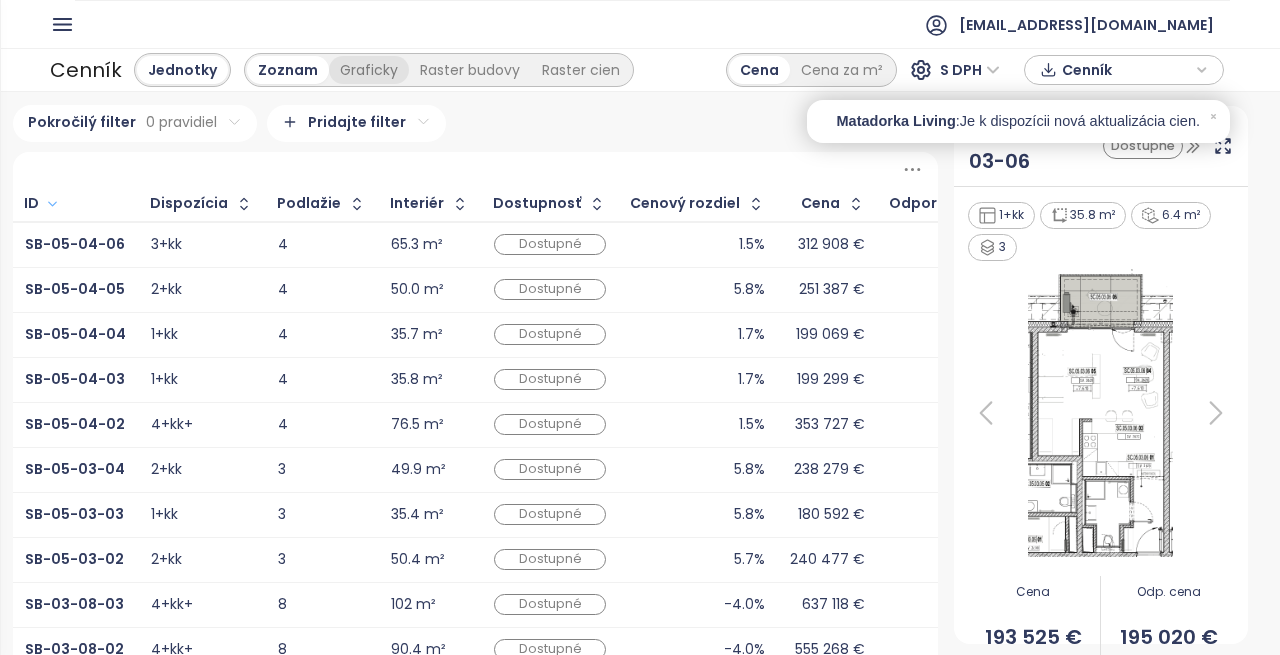 click on "Graficky" at bounding box center [369, 70] 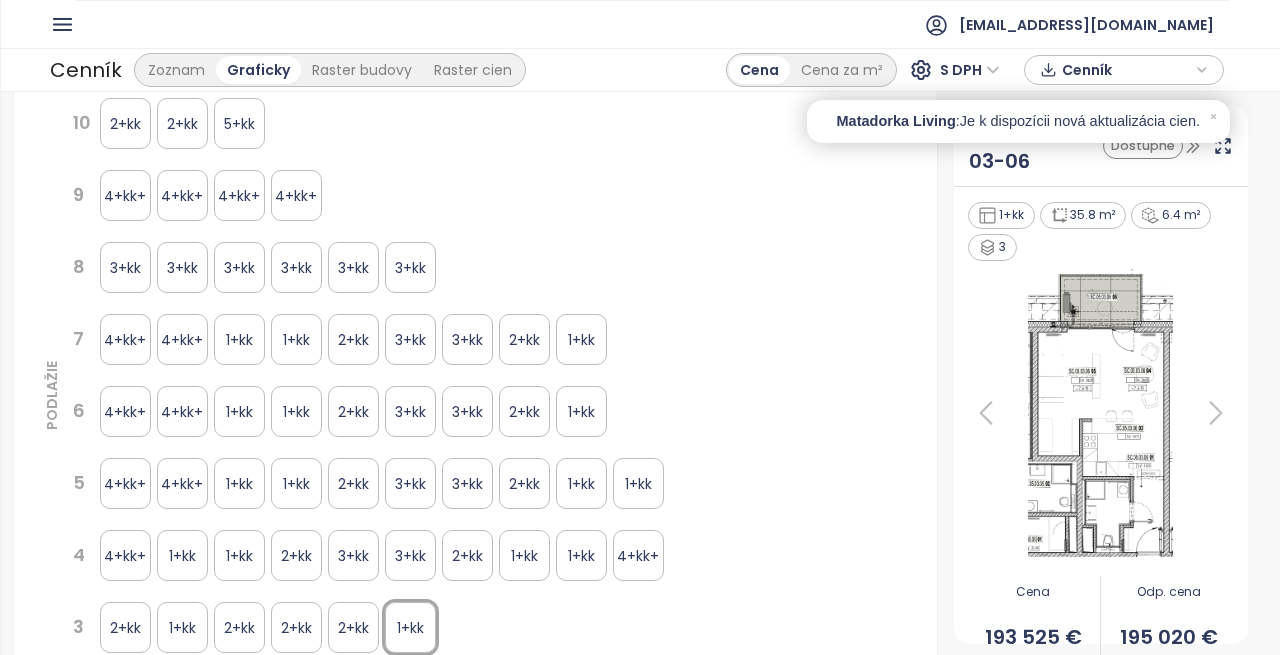 scroll, scrollTop: 1892, scrollLeft: 0, axis: vertical 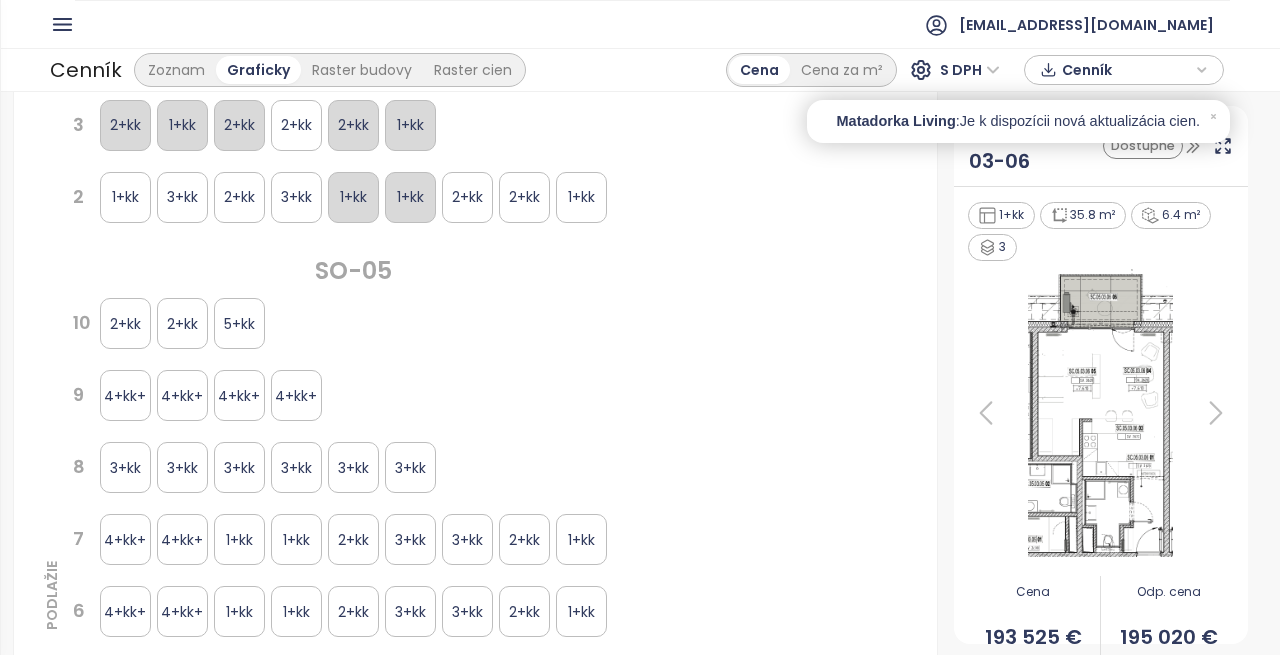 click on "4+kk+" at bounding box center [182, 395] 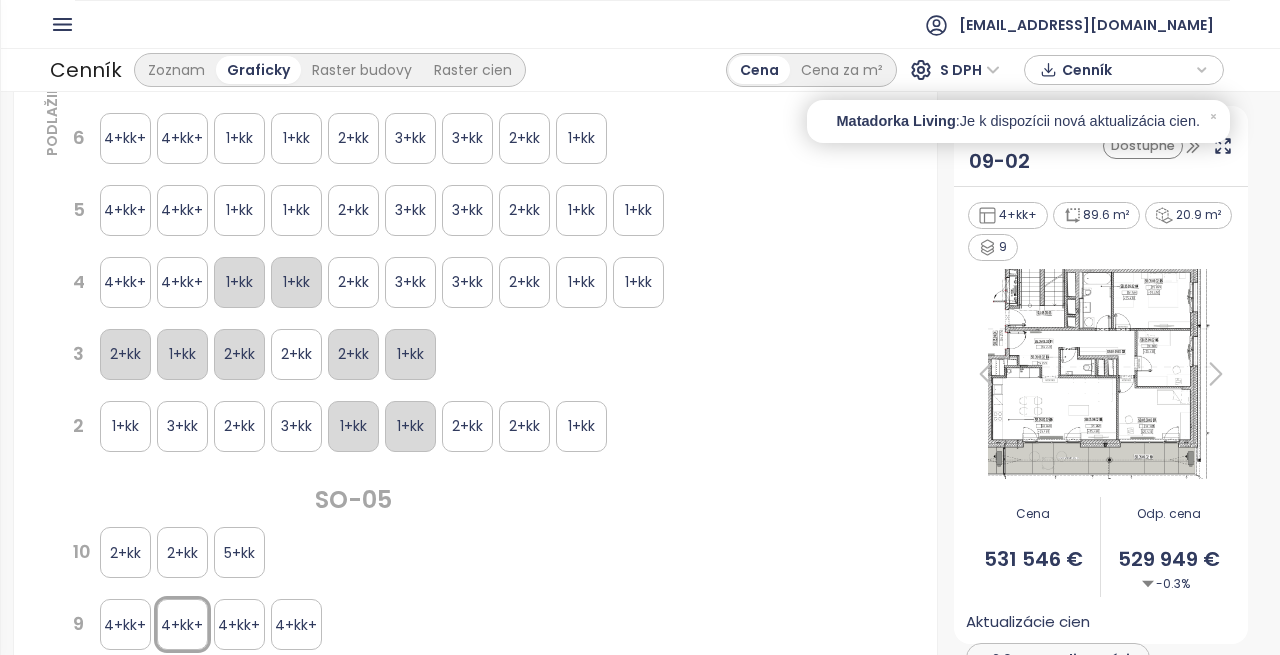 scroll, scrollTop: 1492, scrollLeft: 0, axis: vertical 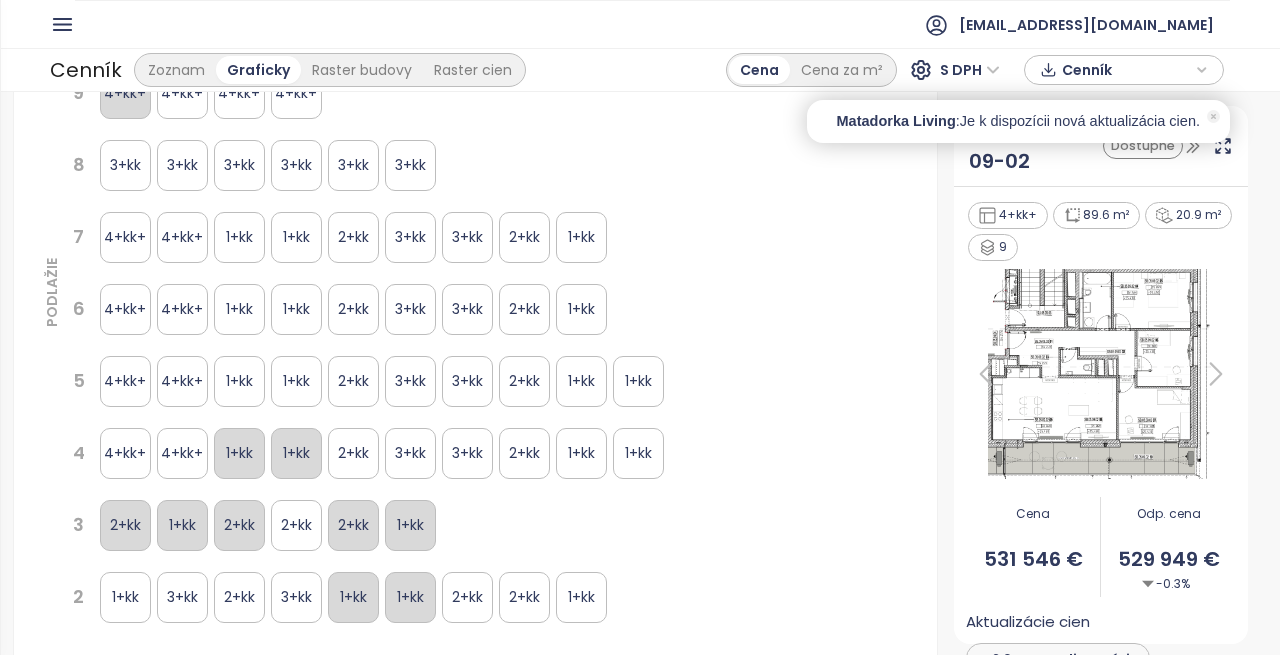 click 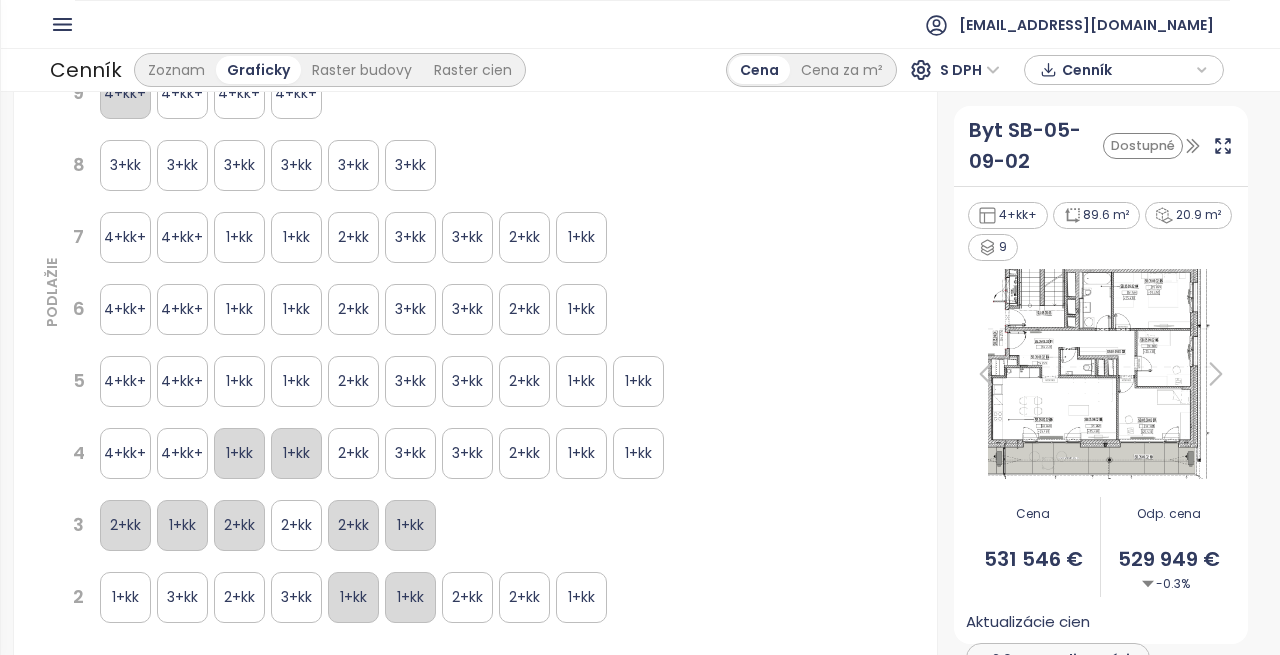 scroll, scrollTop: 1692, scrollLeft: 0, axis: vertical 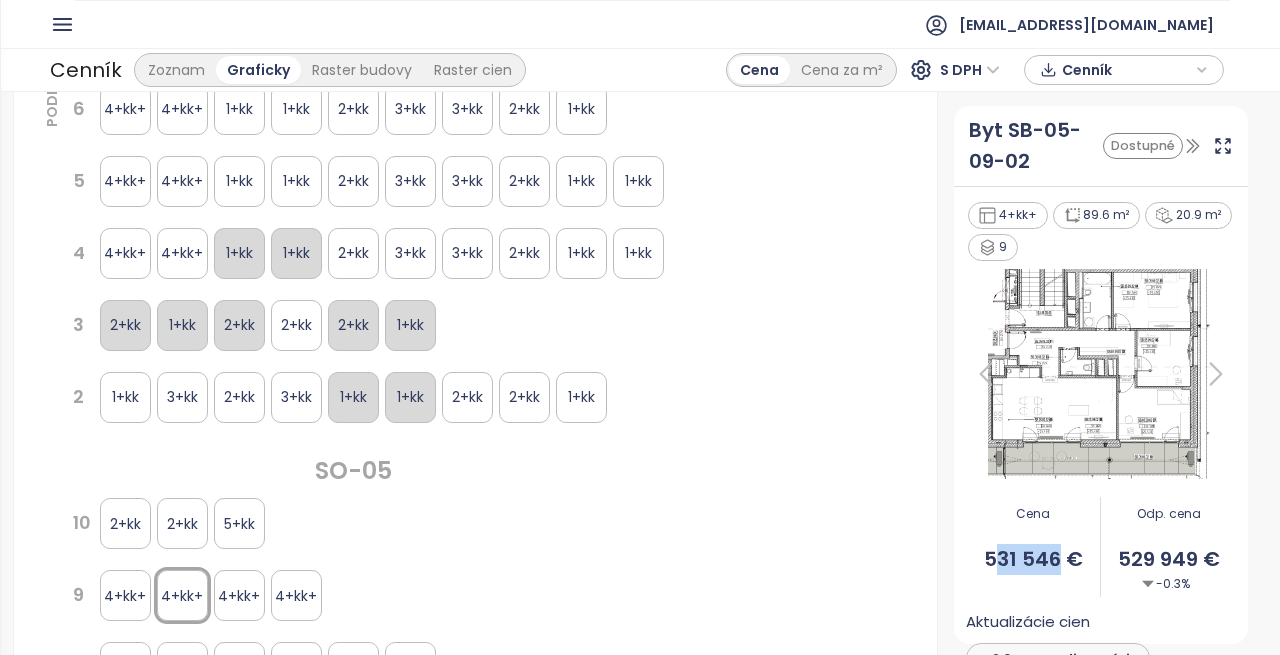 drag, startPoint x: 981, startPoint y: 558, endPoint x: 1047, endPoint y: 558, distance: 66 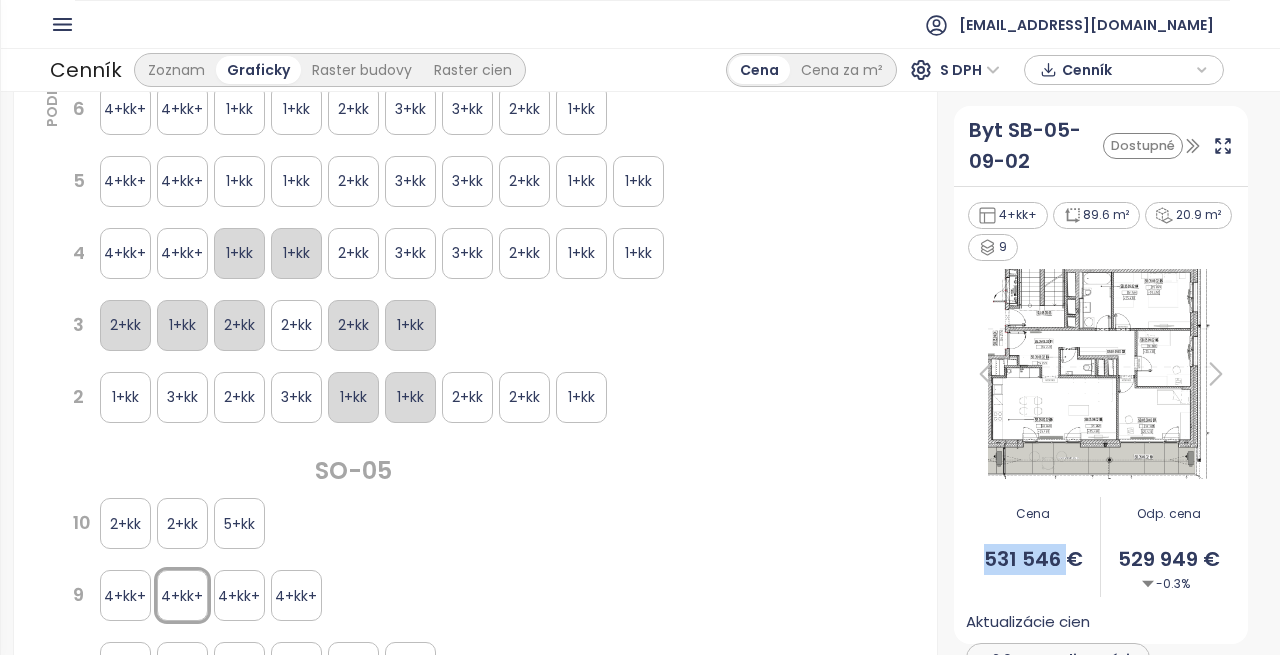 drag, startPoint x: 1047, startPoint y: 558, endPoint x: 992, endPoint y: 559, distance: 55.00909 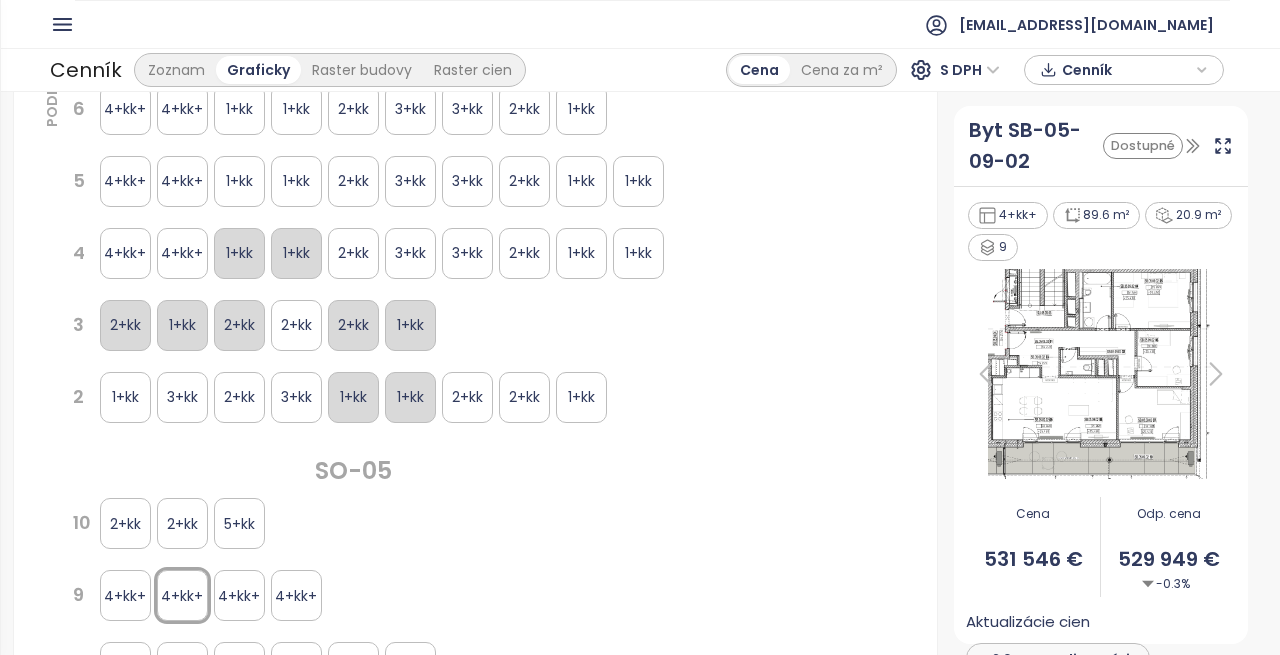 click on "4+kk+" at bounding box center (239, 595) 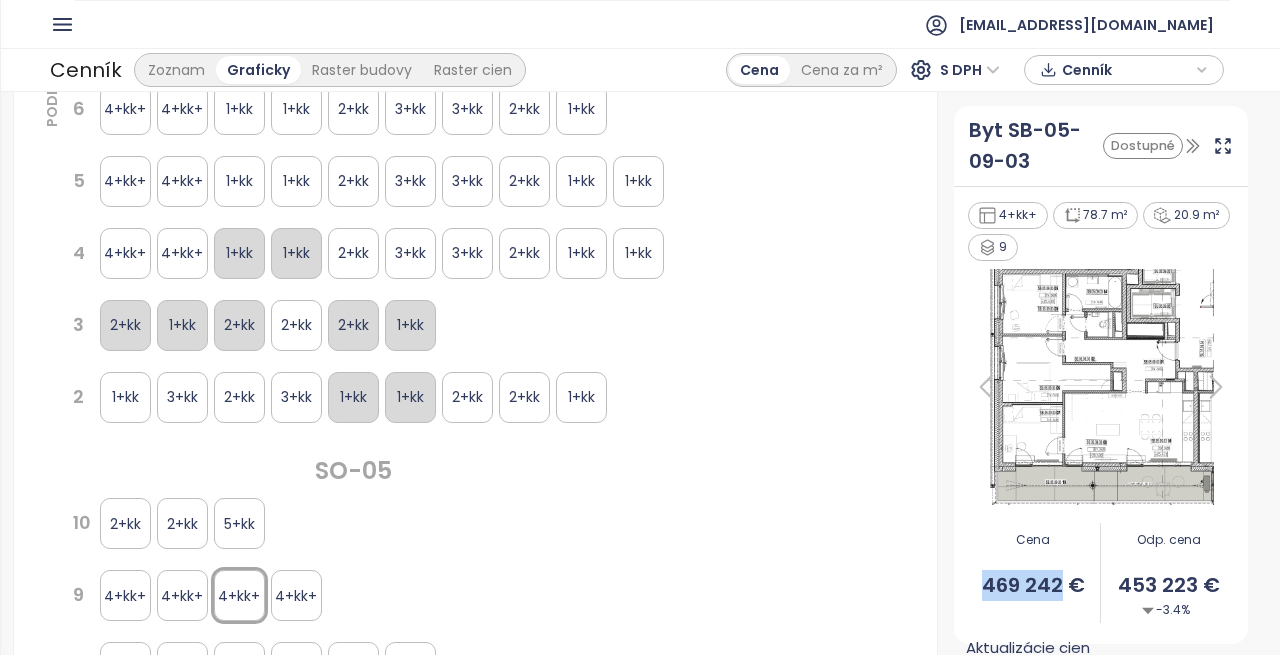 drag, startPoint x: 1052, startPoint y: 587, endPoint x: 974, endPoint y: 586, distance: 78.00641 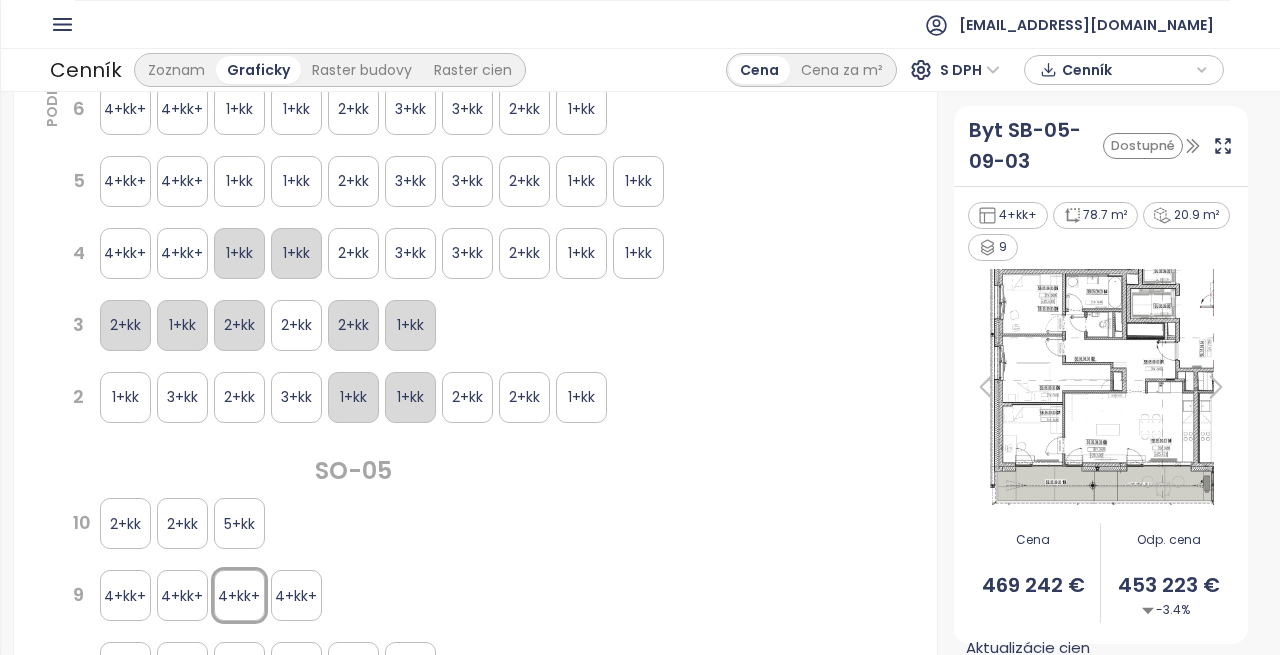 click on "4+kk+" at bounding box center [182, 595] 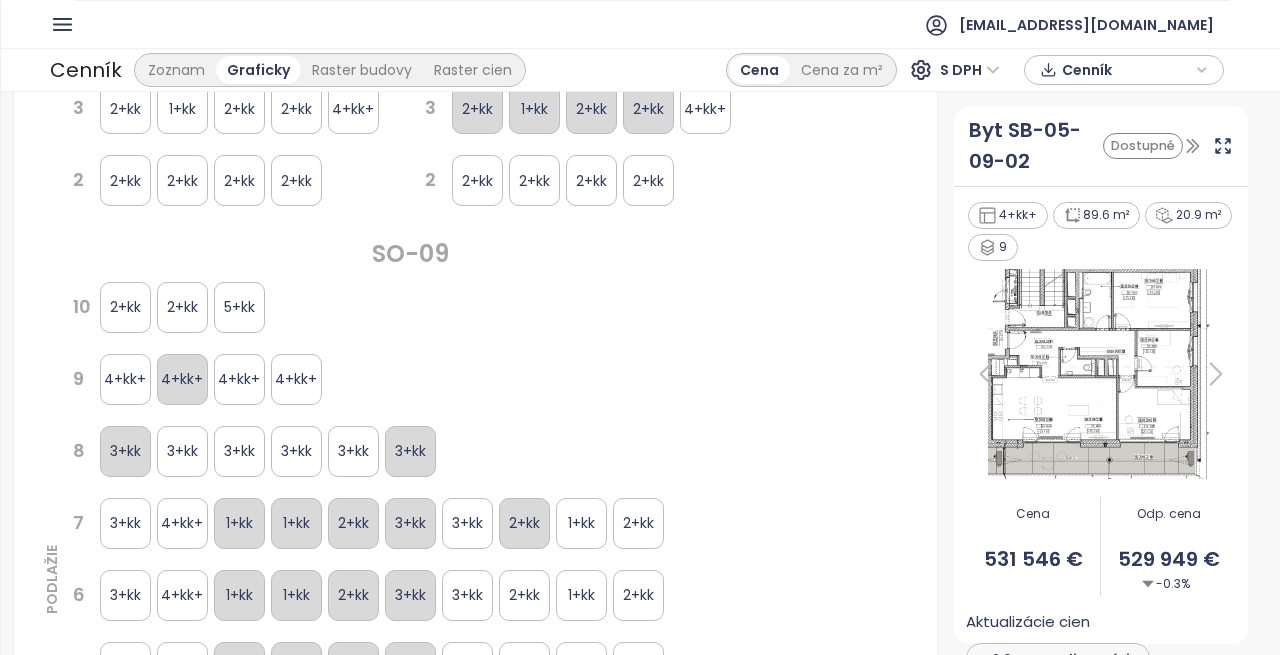 scroll, scrollTop: 492, scrollLeft: 0, axis: vertical 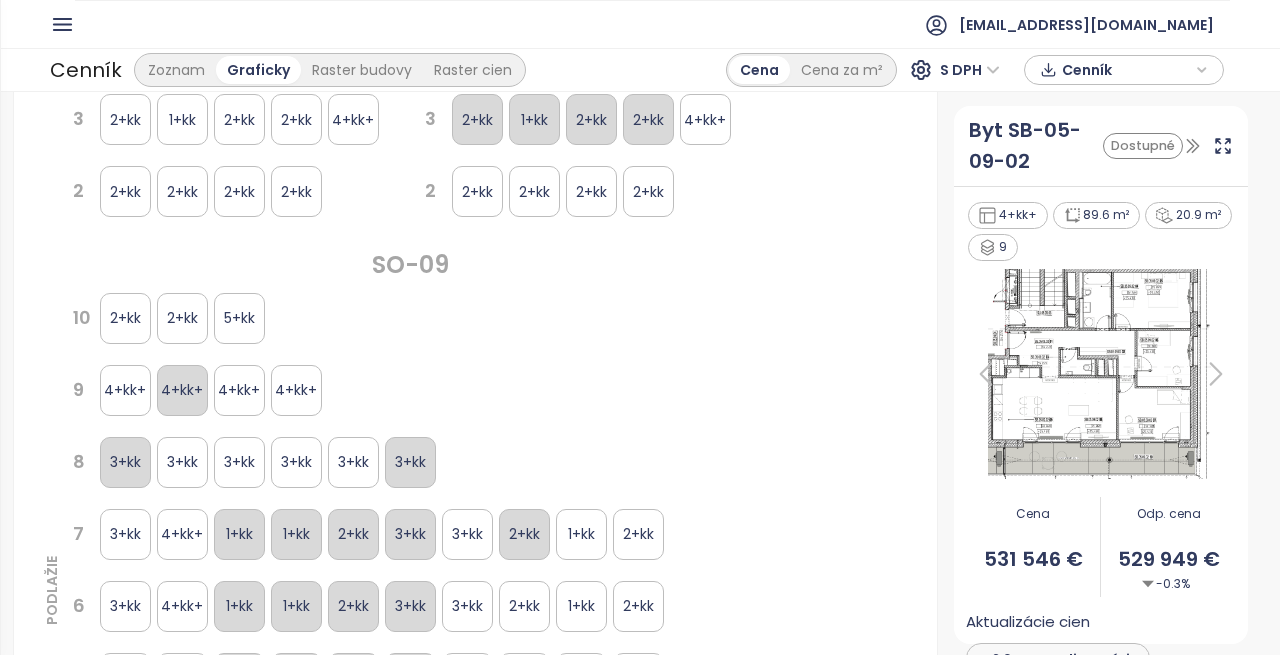 click on "4+kk+" at bounding box center [239, 390] 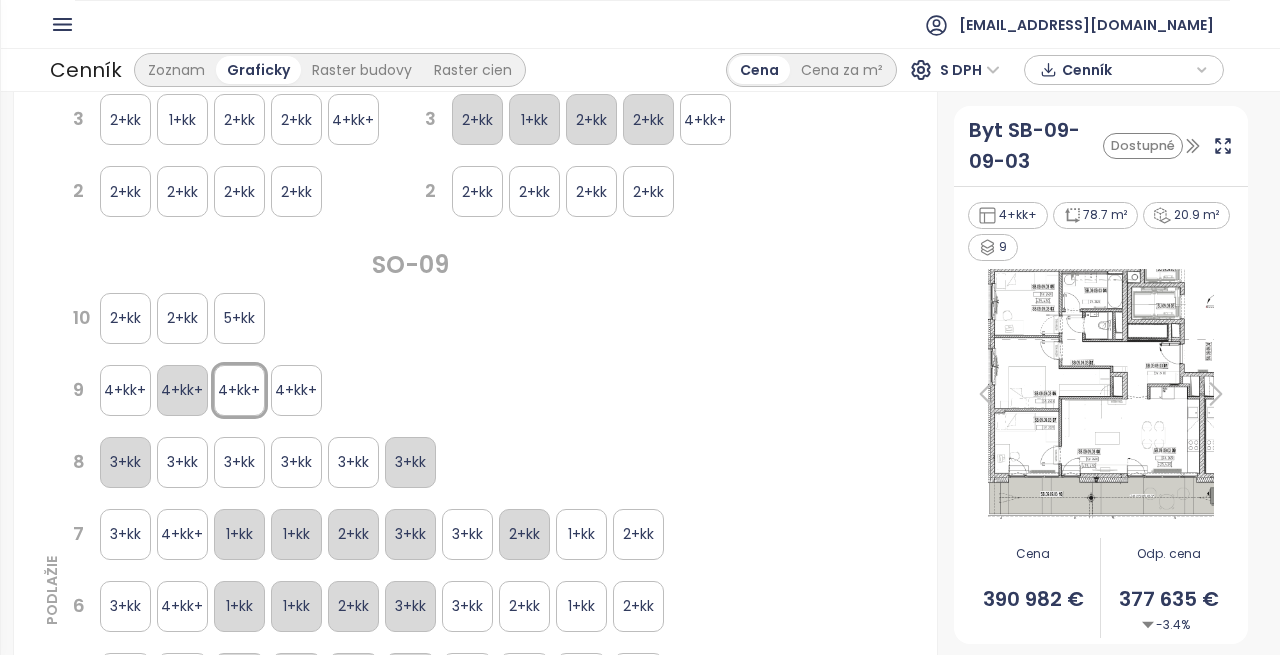 click on "4+kk+" at bounding box center [125, 390] 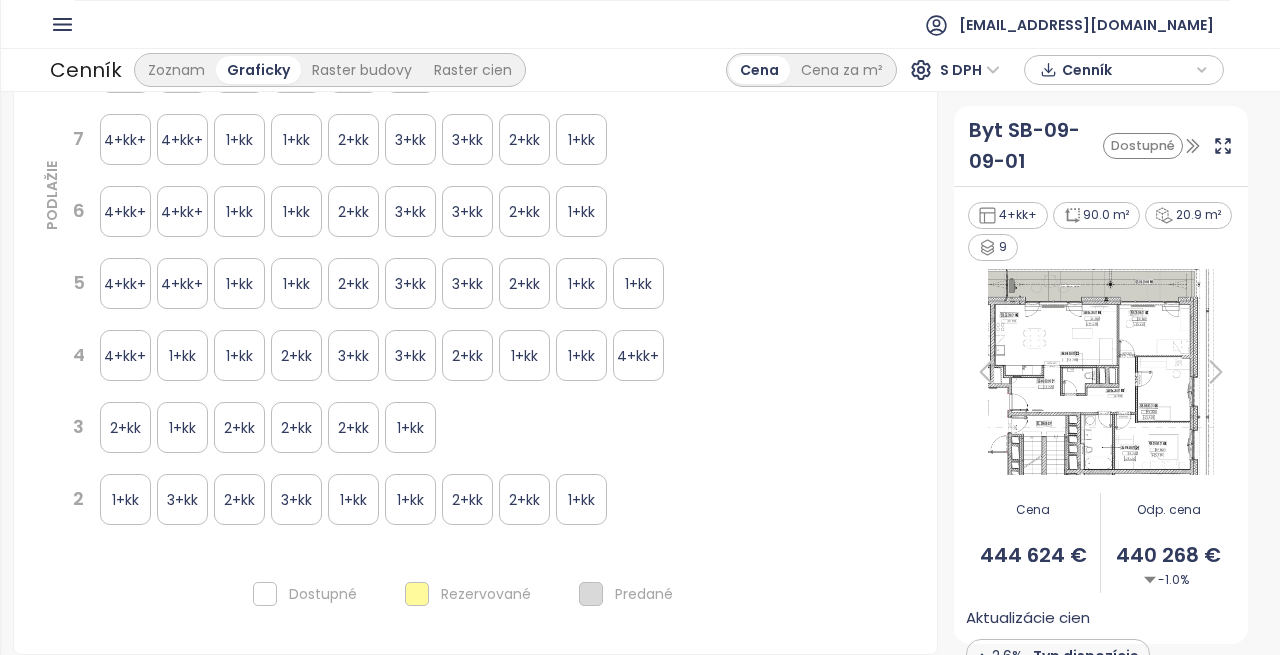 scroll, scrollTop: 1892, scrollLeft: 0, axis: vertical 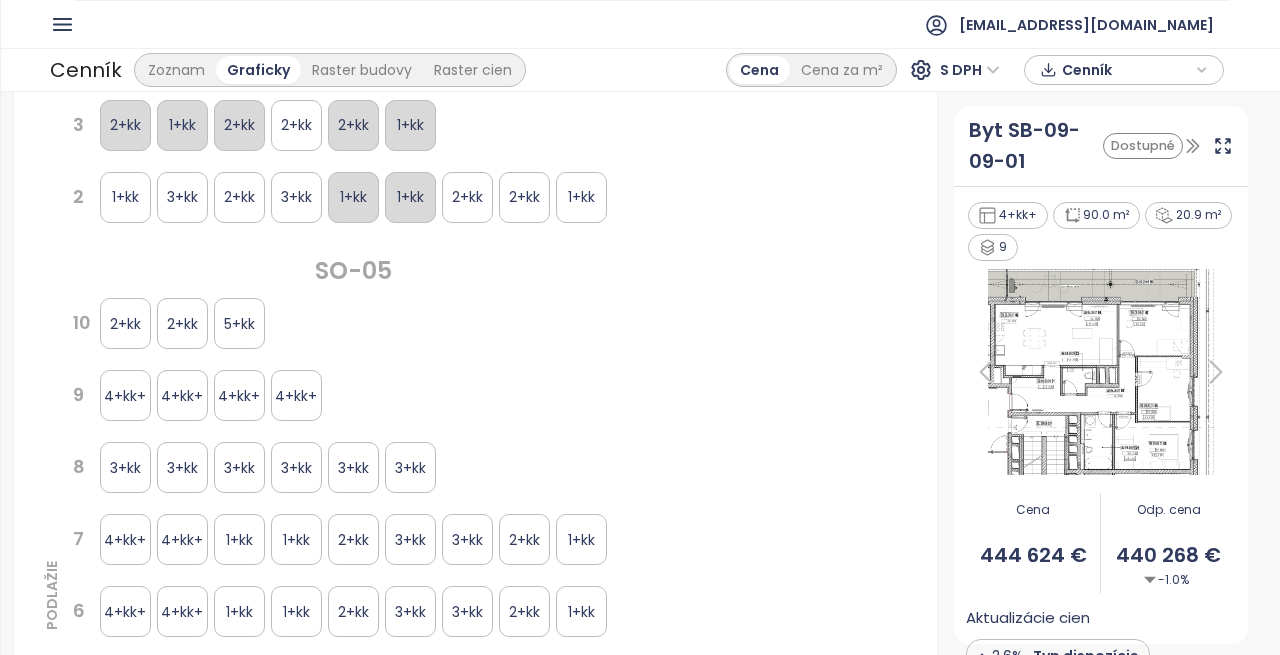 click on "4+kk+" at bounding box center (125, 395) 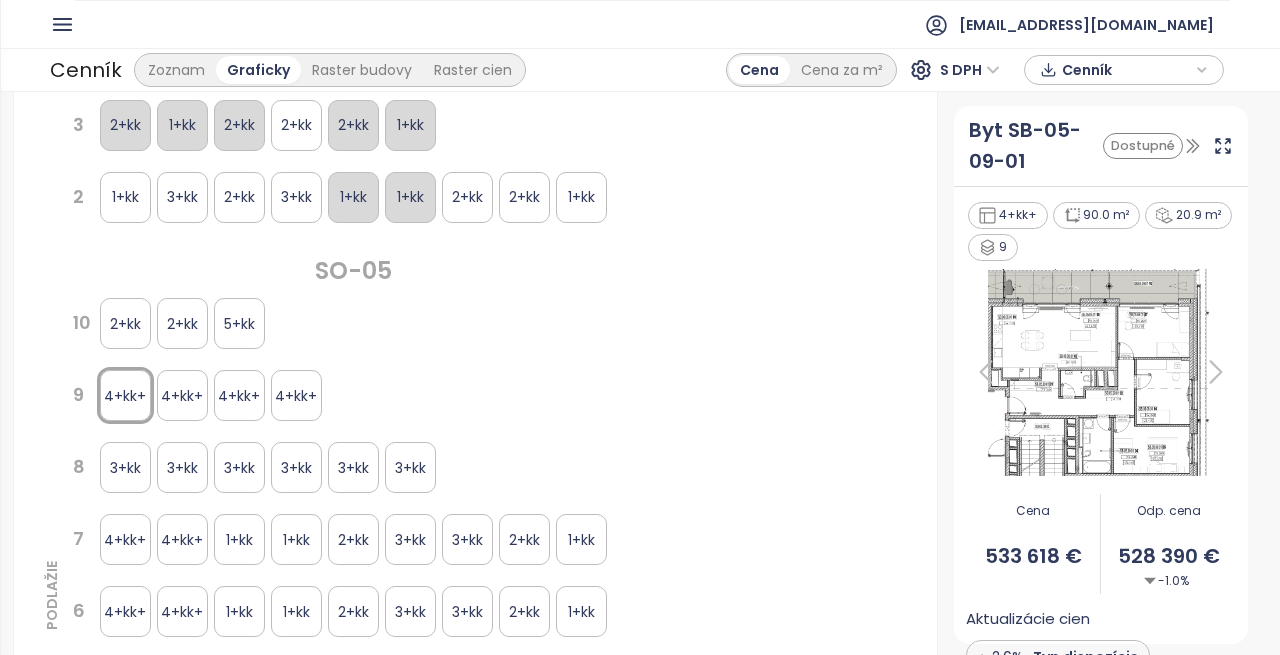 click on "4+kk+" at bounding box center [296, 395] 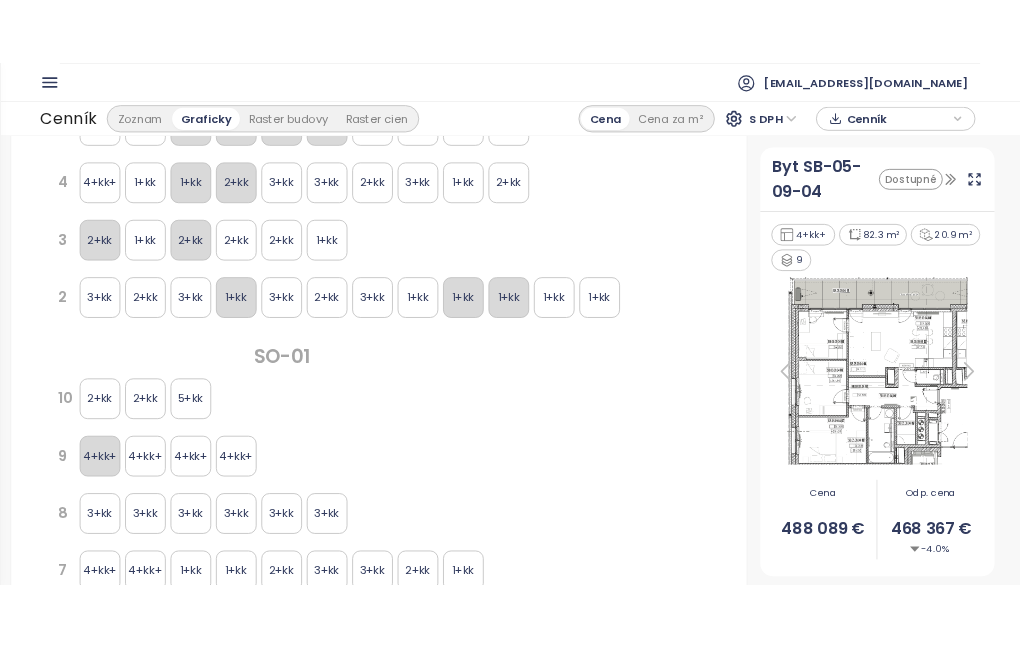 scroll, scrollTop: 1292, scrollLeft: 0, axis: vertical 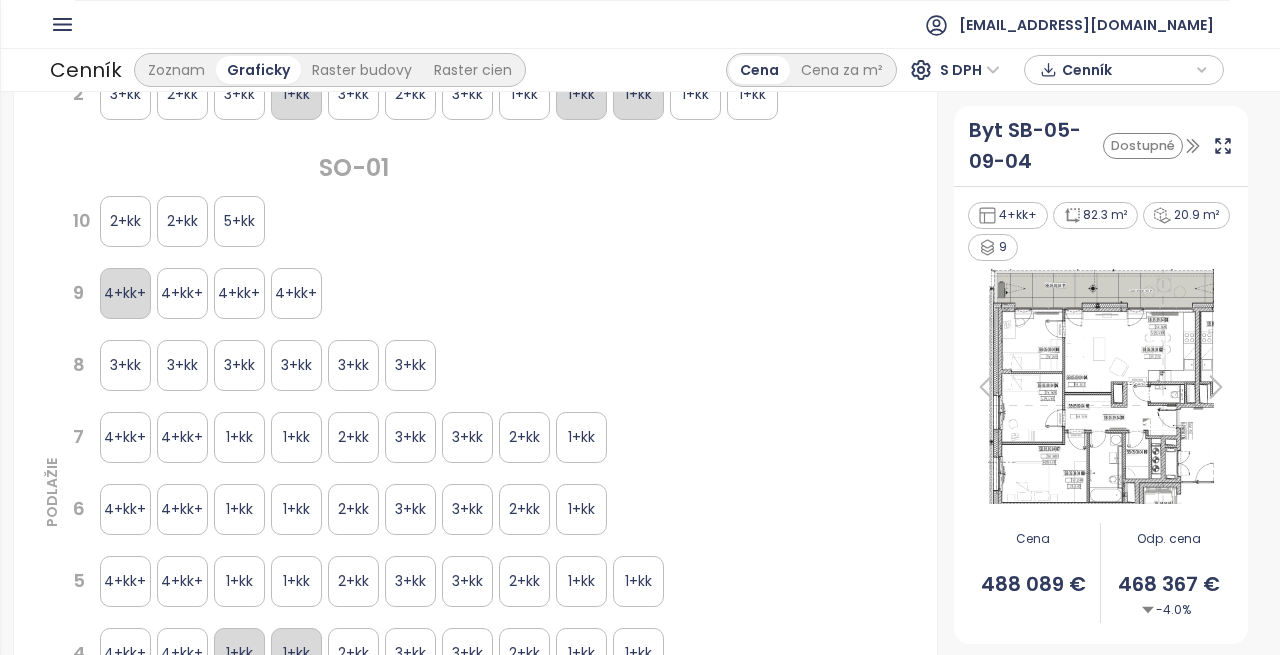 click on "4+kk+" at bounding box center [296, 293] 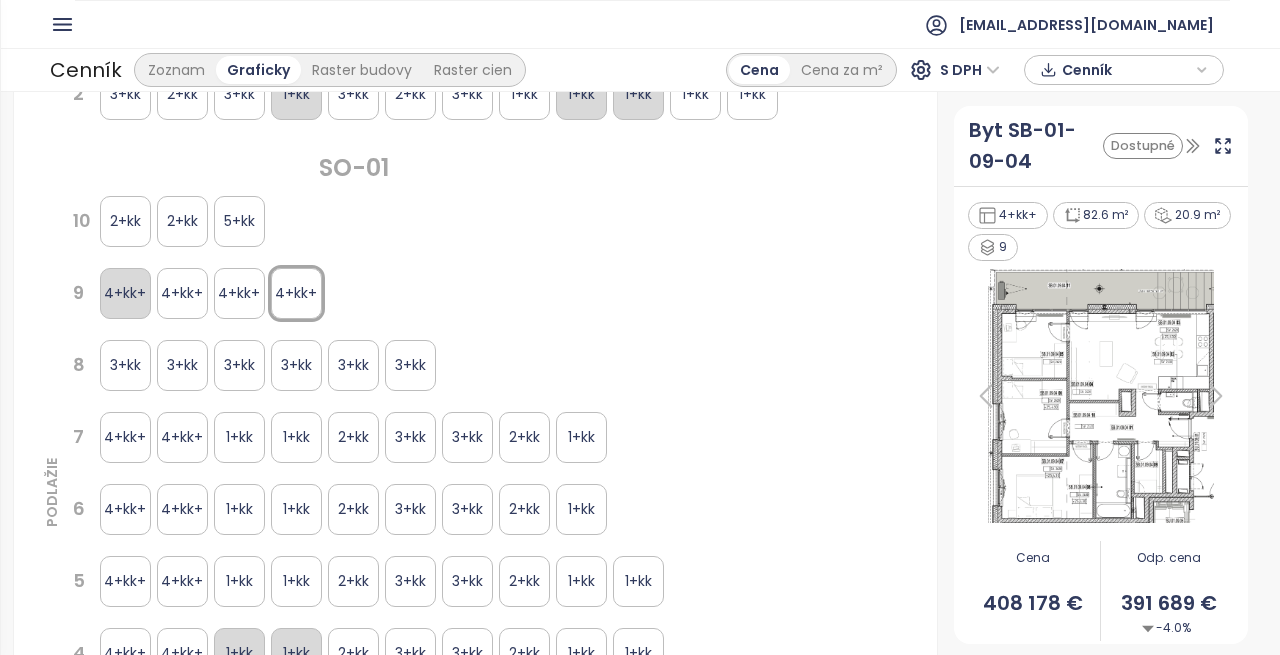 click on "4+kk+" at bounding box center [296, 293] 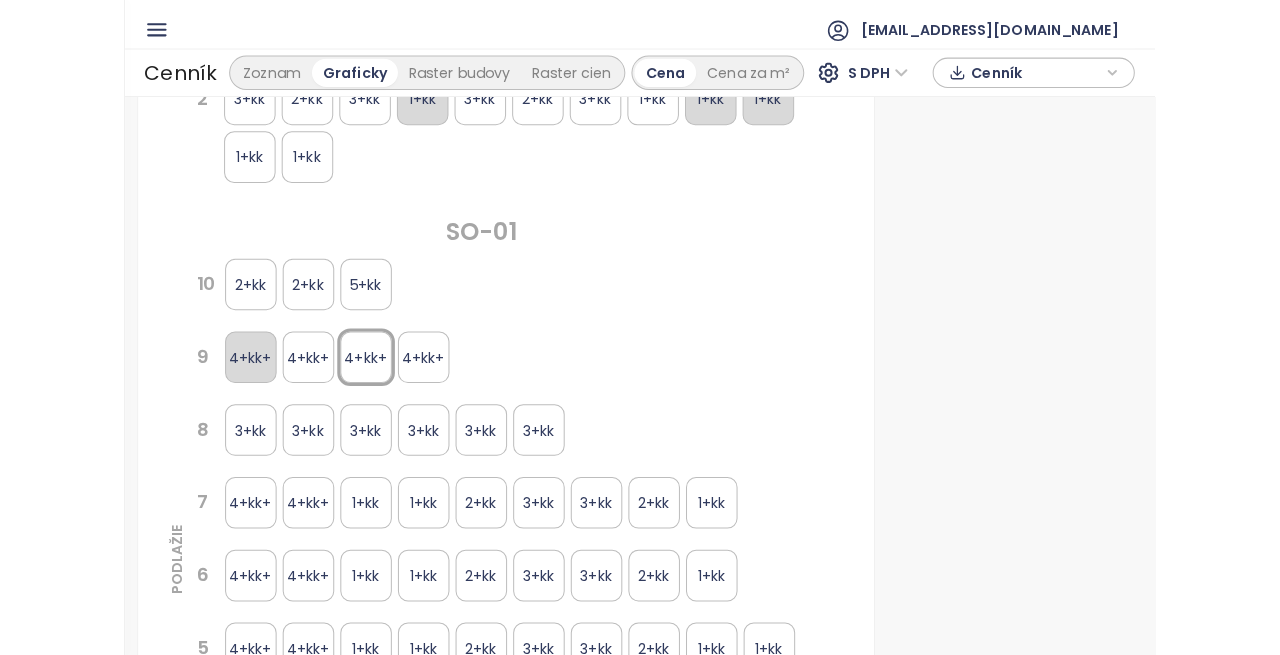 scroll, scrollTop: 1292, scrollLeft: 0, axis: vertical 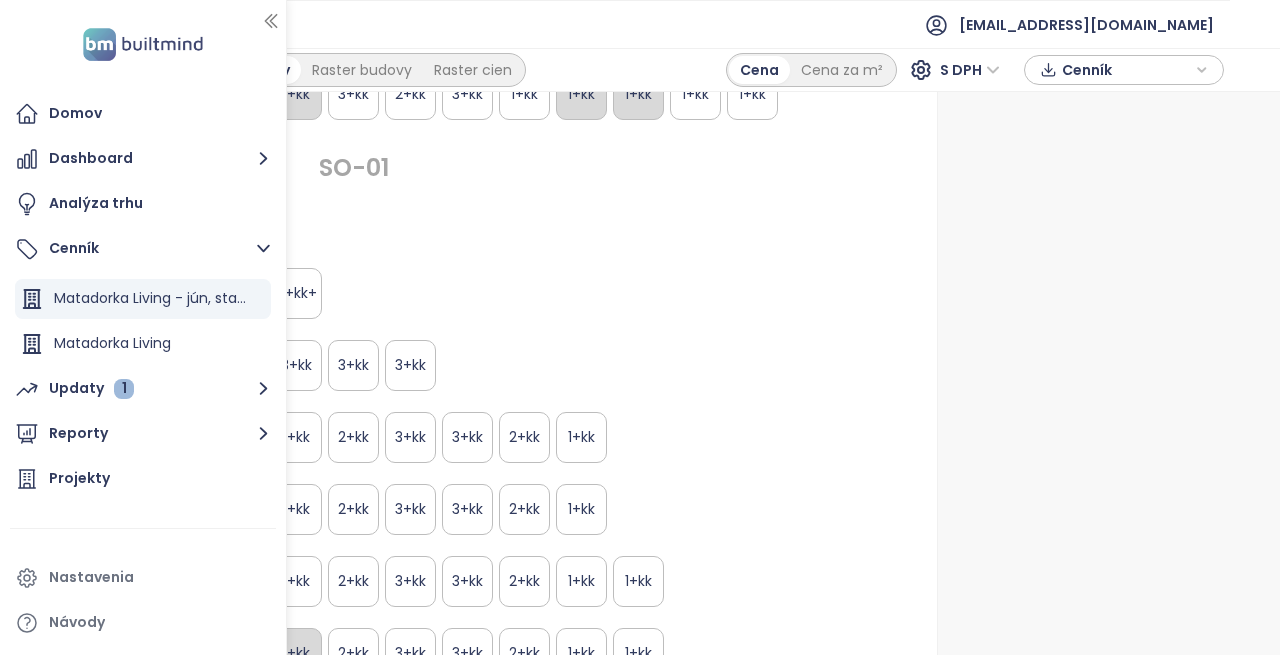 click 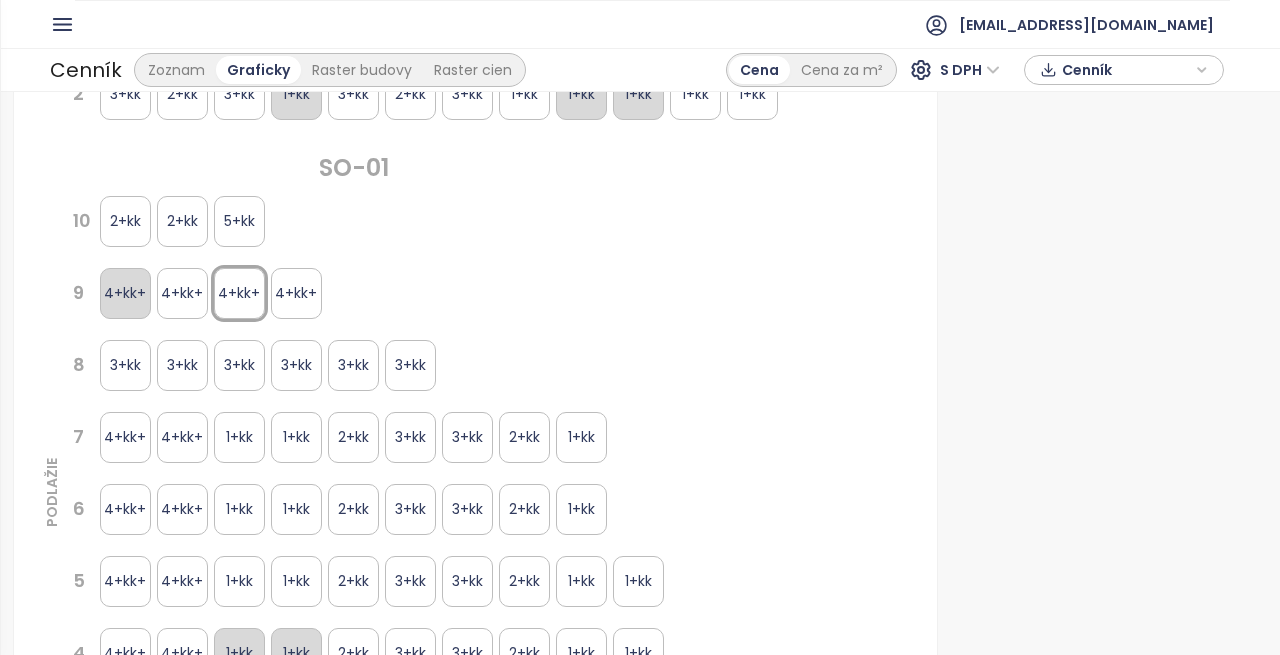 click on "4+kk+" at bounding box center (239, 293) 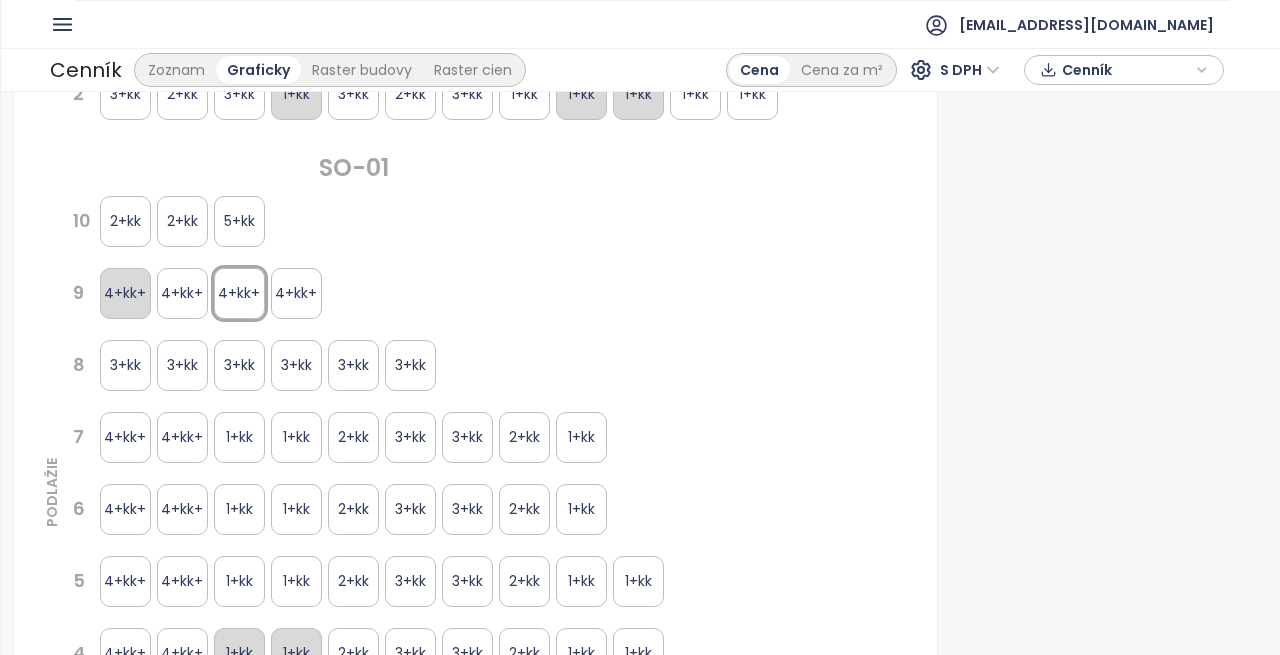 click on "4+kk+" at bounding box center [296, 293] 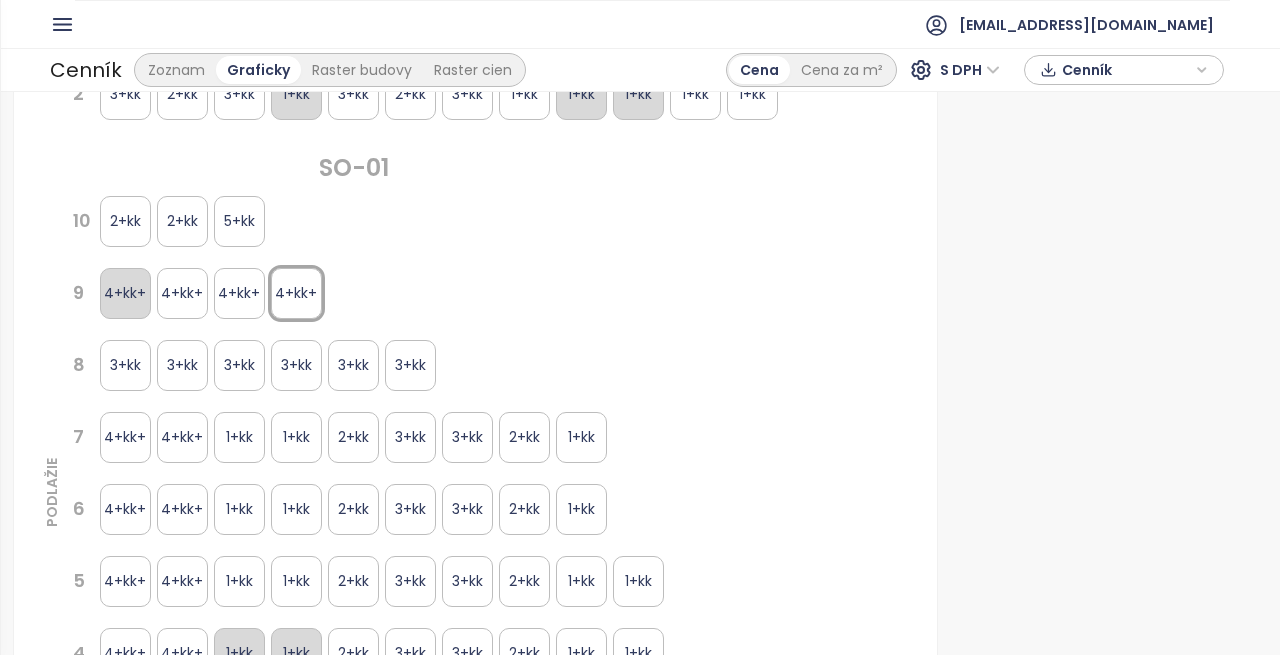 click on "4+kk+ 4+kk+ 4+kk+ 4+kk+" at bounding box center (211, 293) 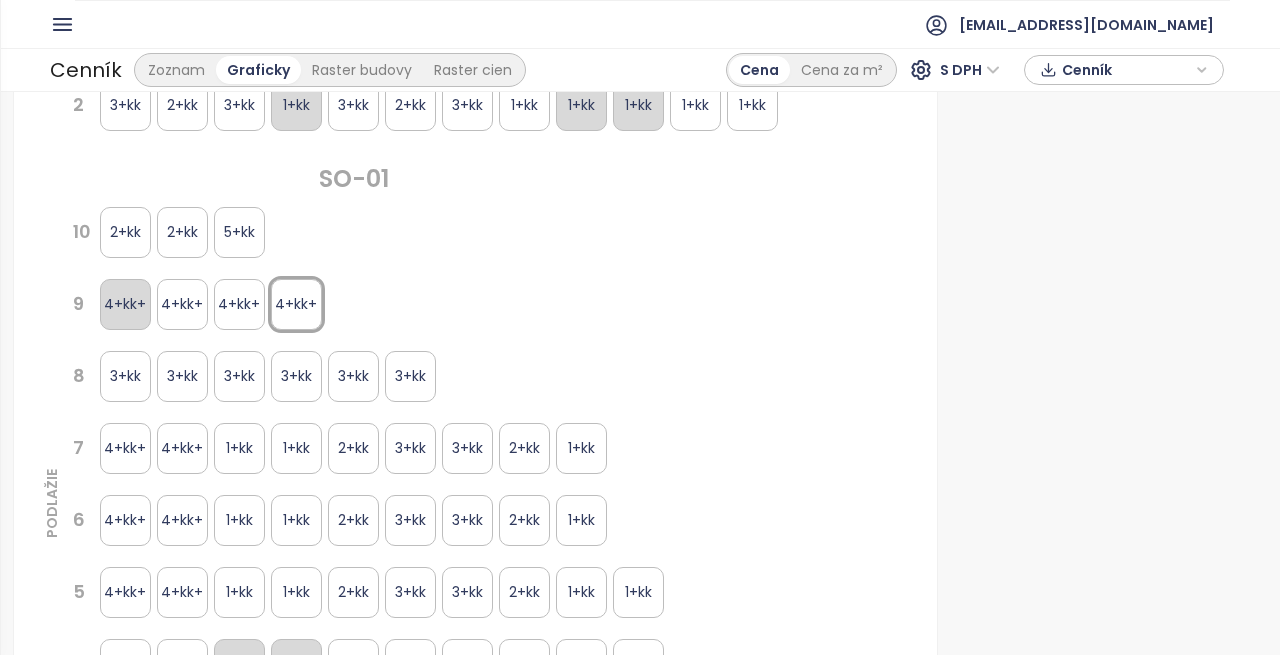 scroll, scrollTop: 1292, scrollLeft: 0, axis: vertical 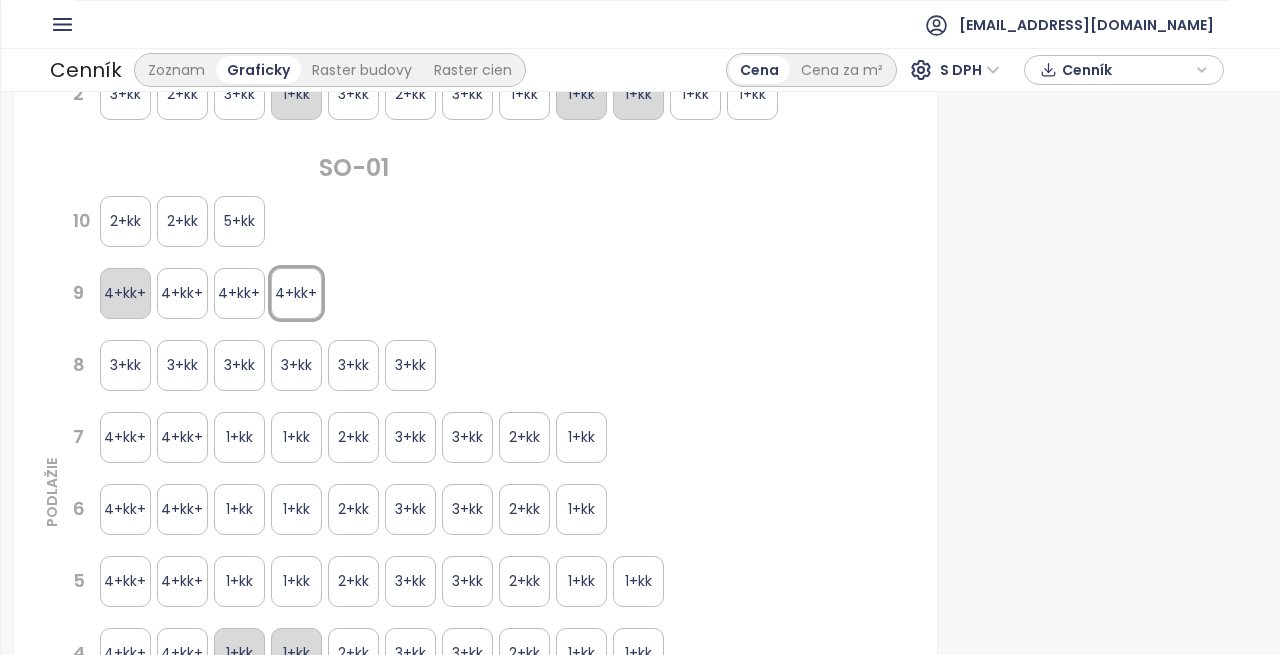 click on "4+kk+" at bounding box center [125, 293] 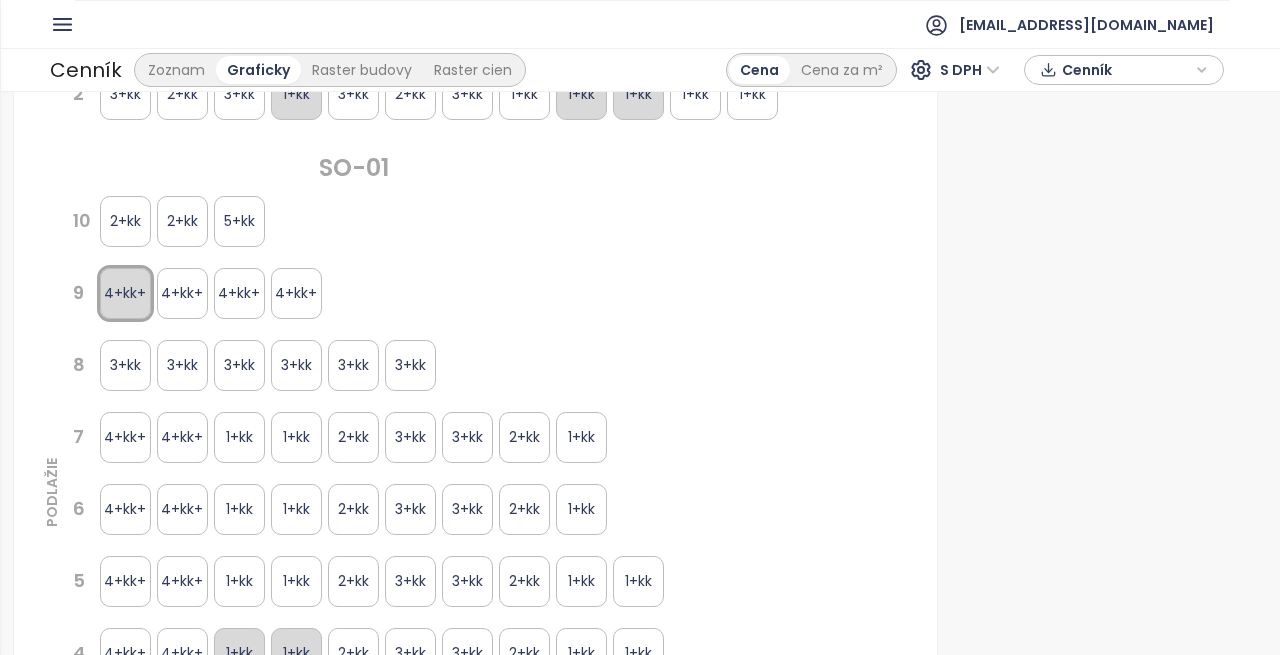 click on "4+kk+" at bounding box center (182, 293) 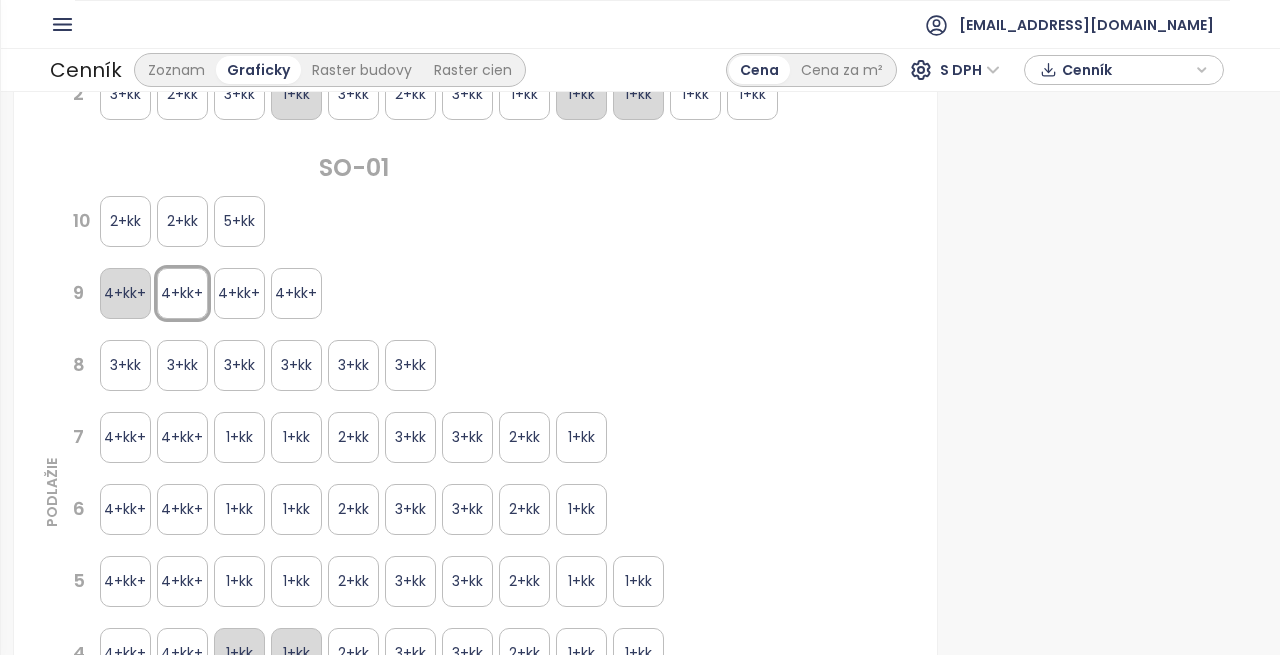 click on "4+kk+" at bounding box center [182, 293] 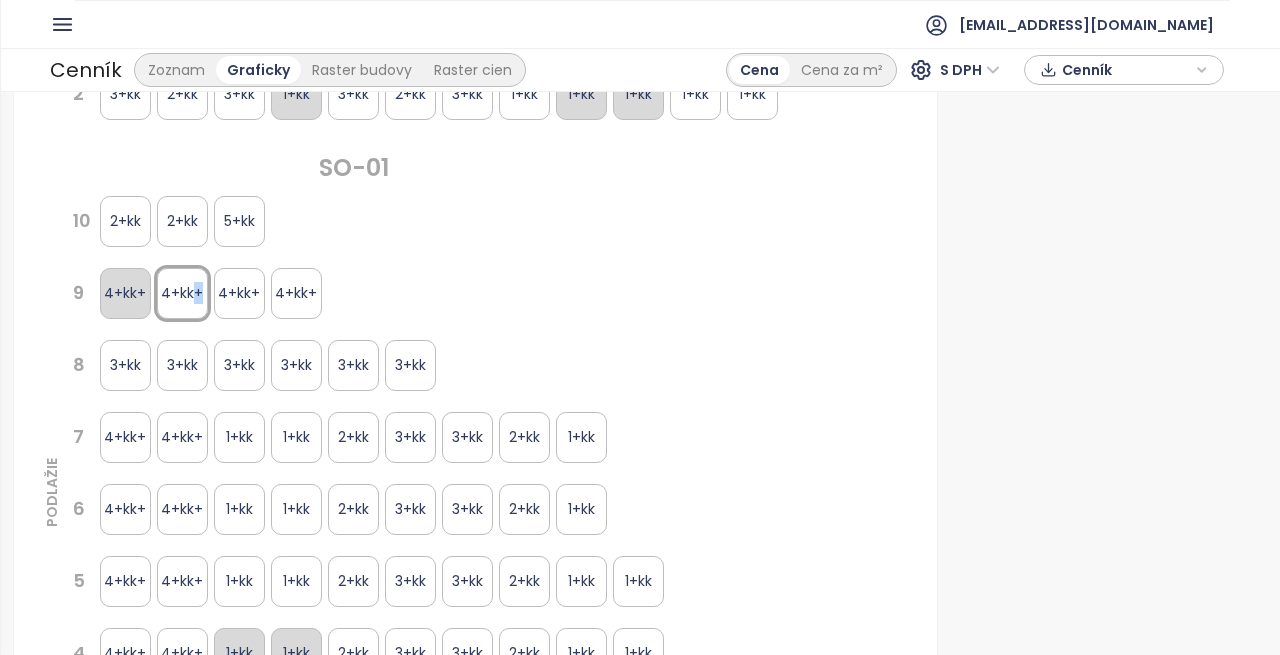 click on "4+kk+" at bounding box center (182, 293) 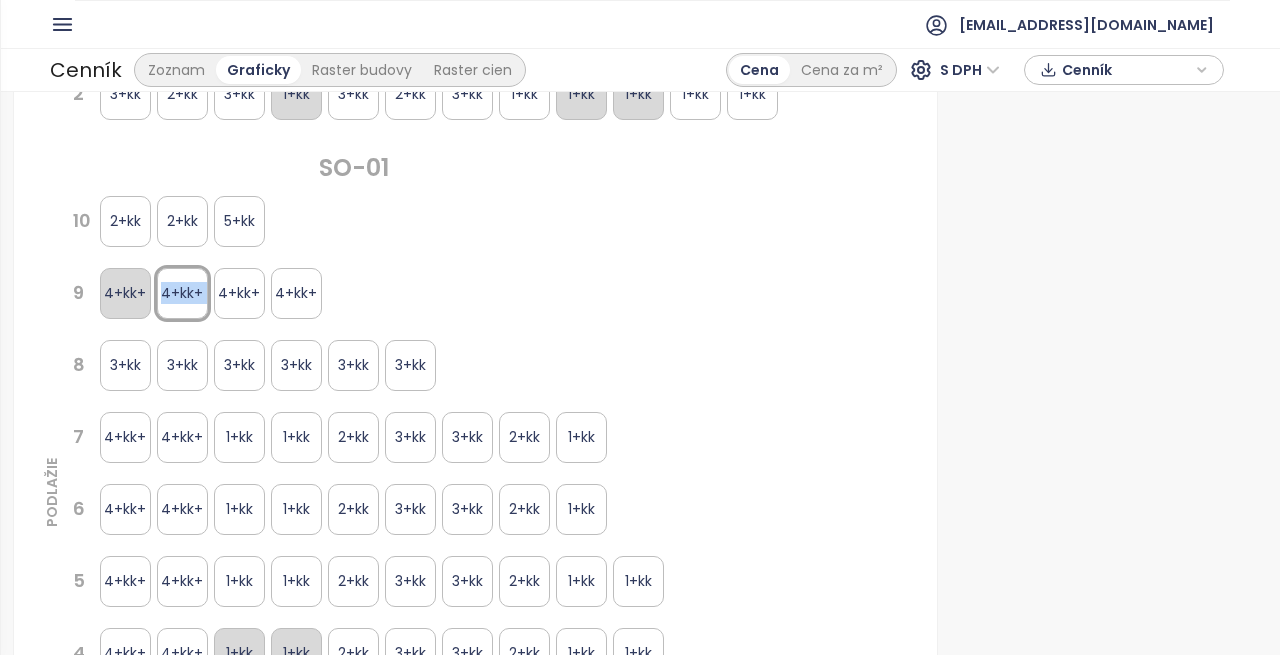 click on "4+kk+" at bounding box center [182, 293] 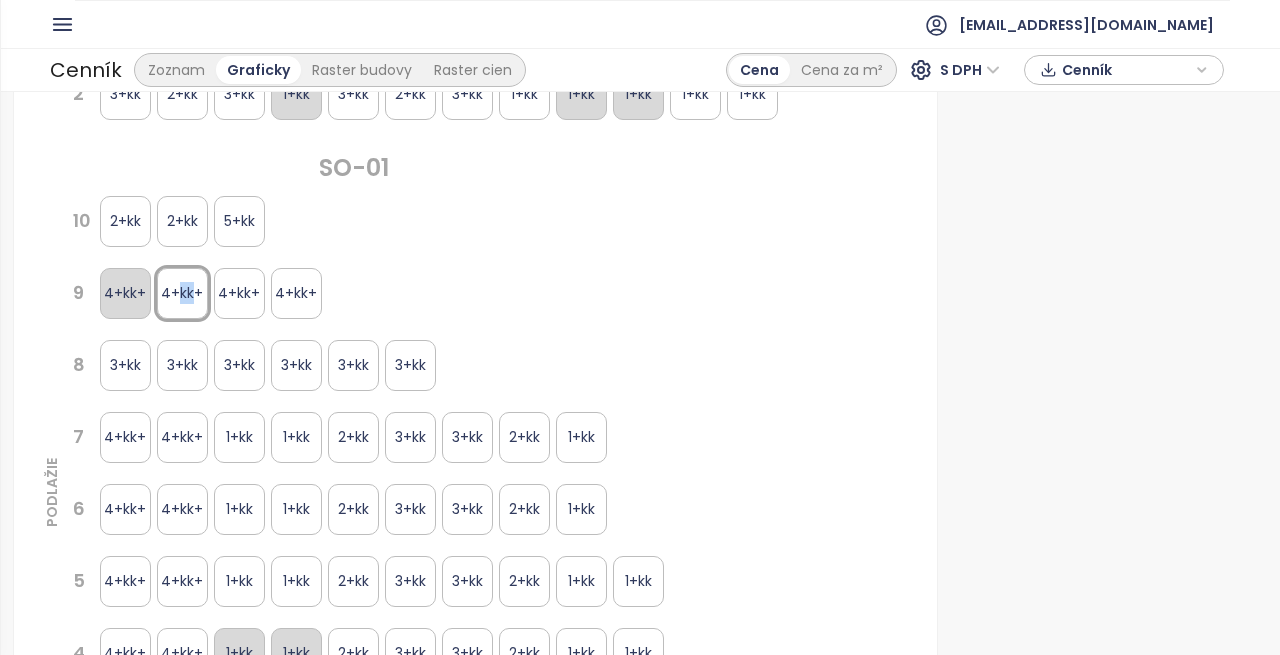 click on "4+kk+" at bounding box center (182, 293) 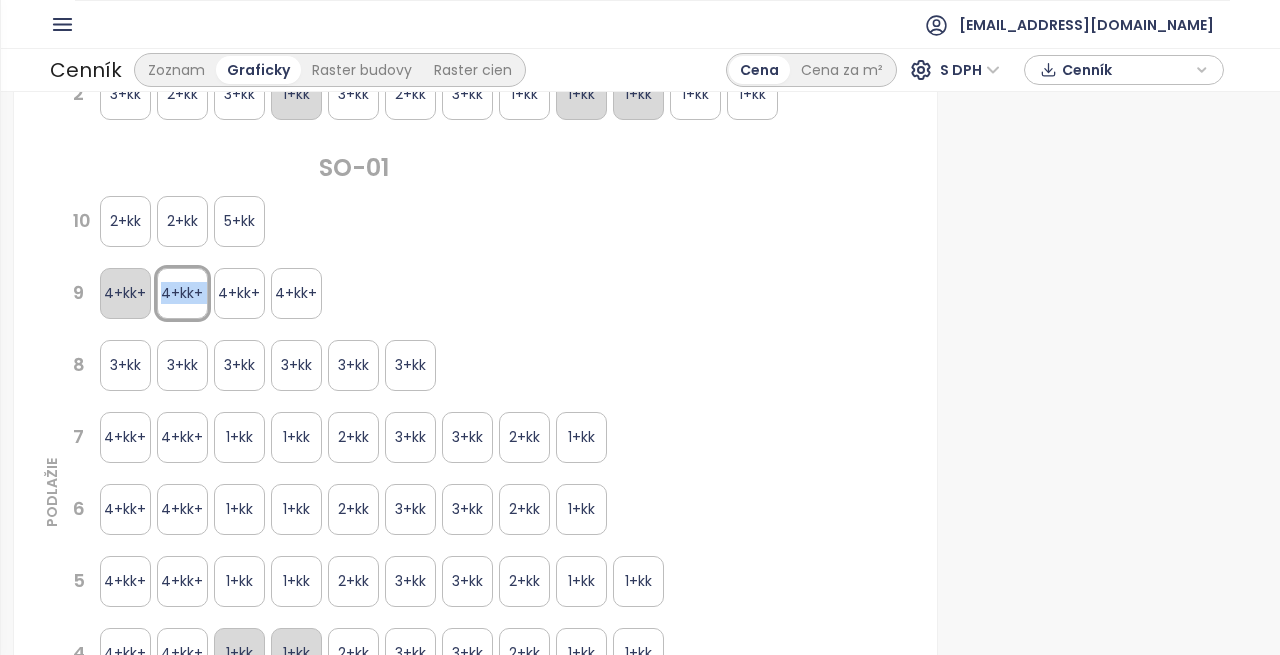 click on "4+kk+" at bounding box center (182, 293) 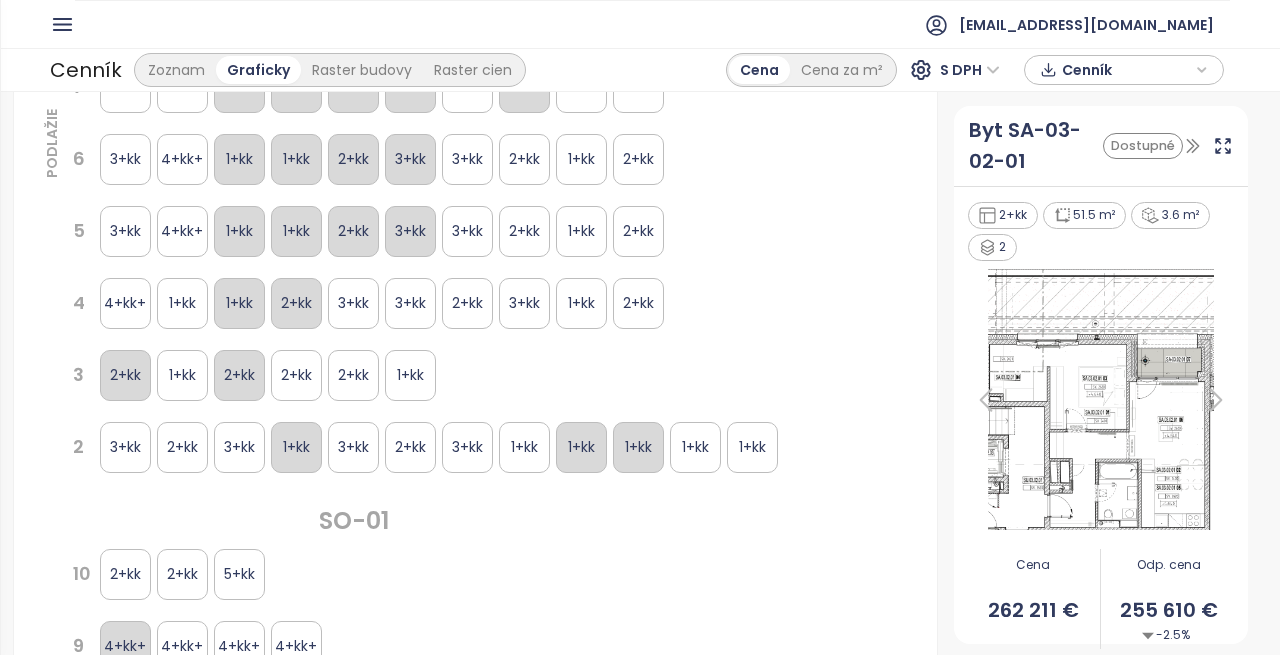 scroll, scrollTop: 1000, scrollLeft: 0, axis: vertical 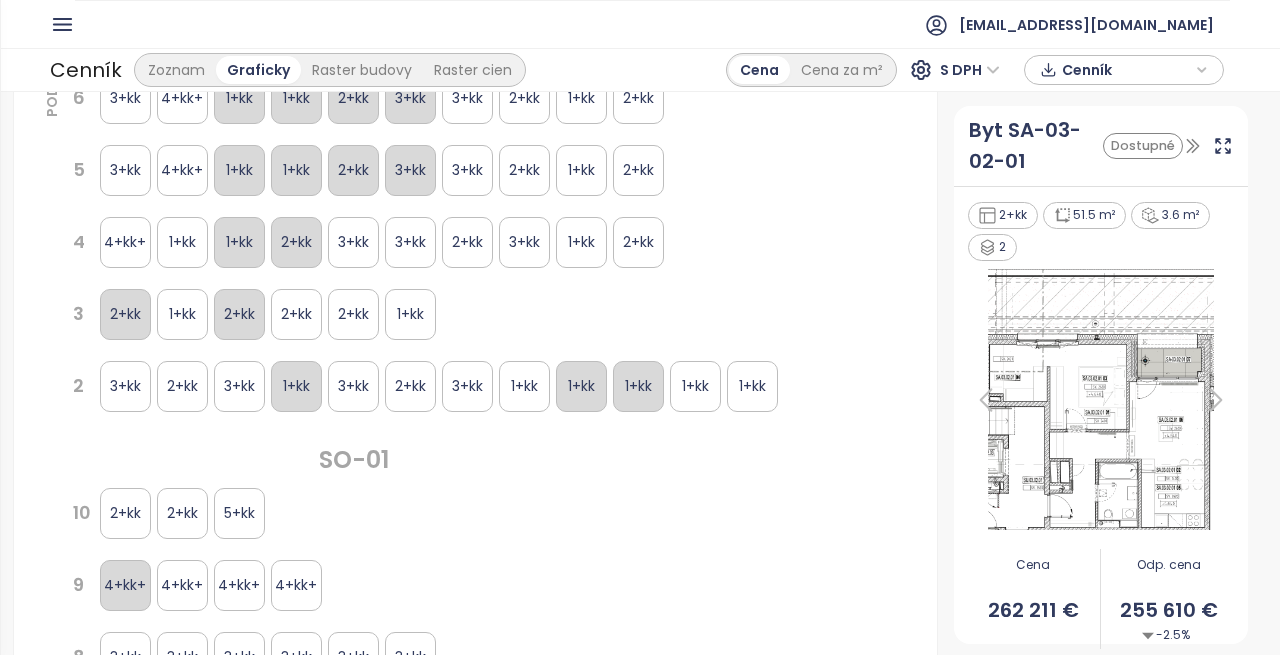 click on "4+kk+" at bounding box center [239, 585] 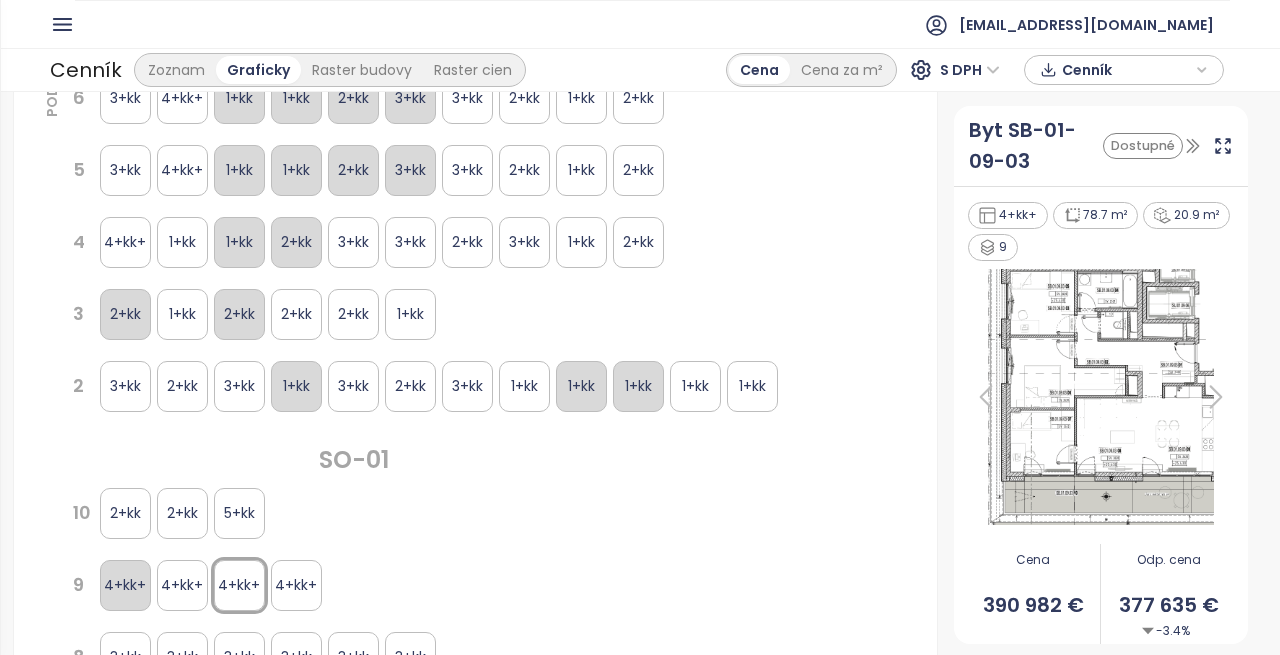 scroll, scrollTop: 1400, scrollLeft: 0, axis: vertical 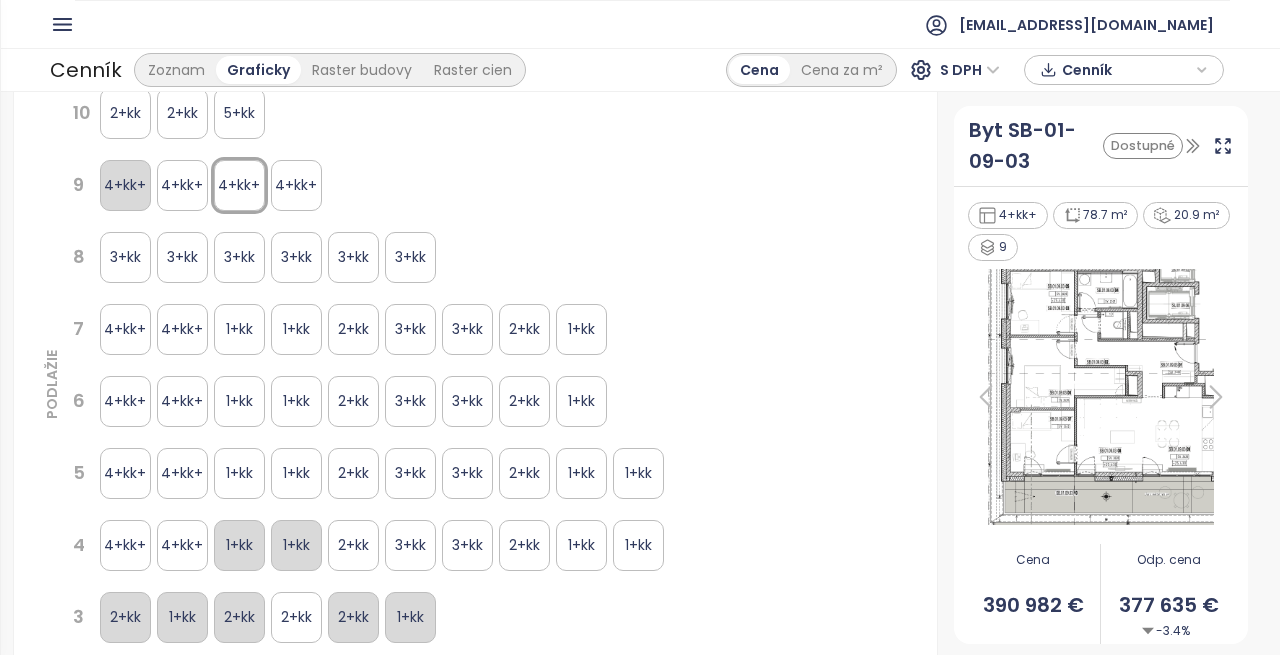 click on "4+kk+" at bounding box center [182, 401] 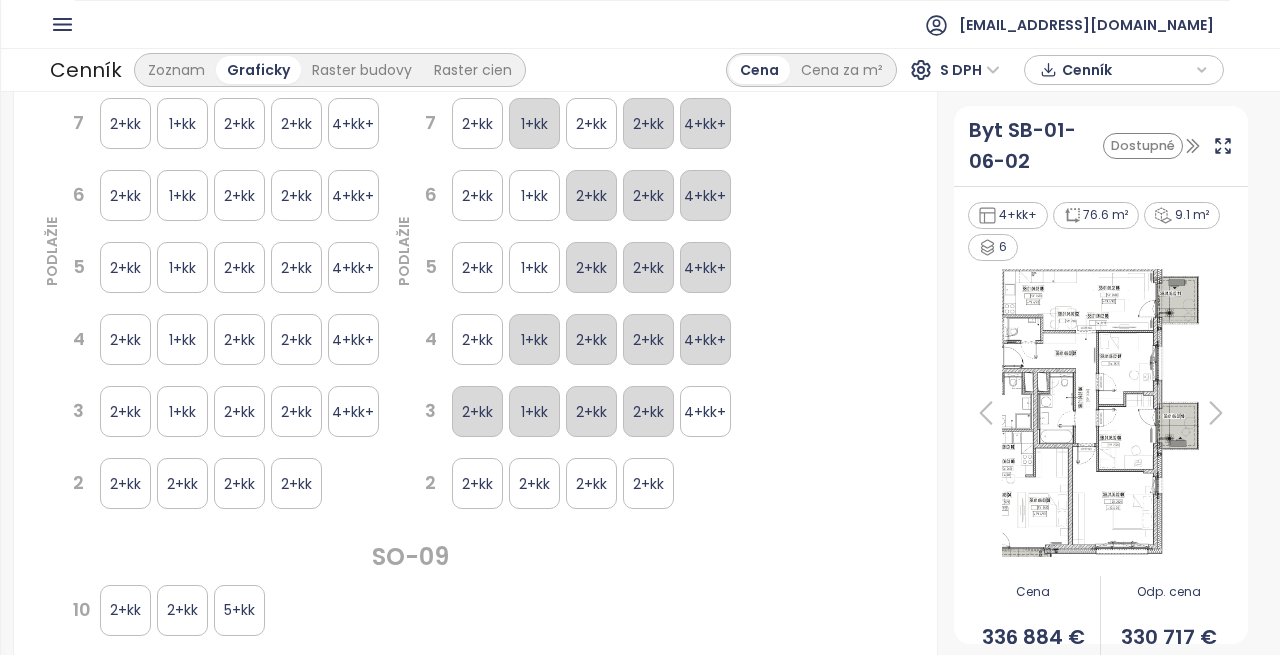 scroll, scrollTop: 600, scrollLeft: 0, axis: vertical 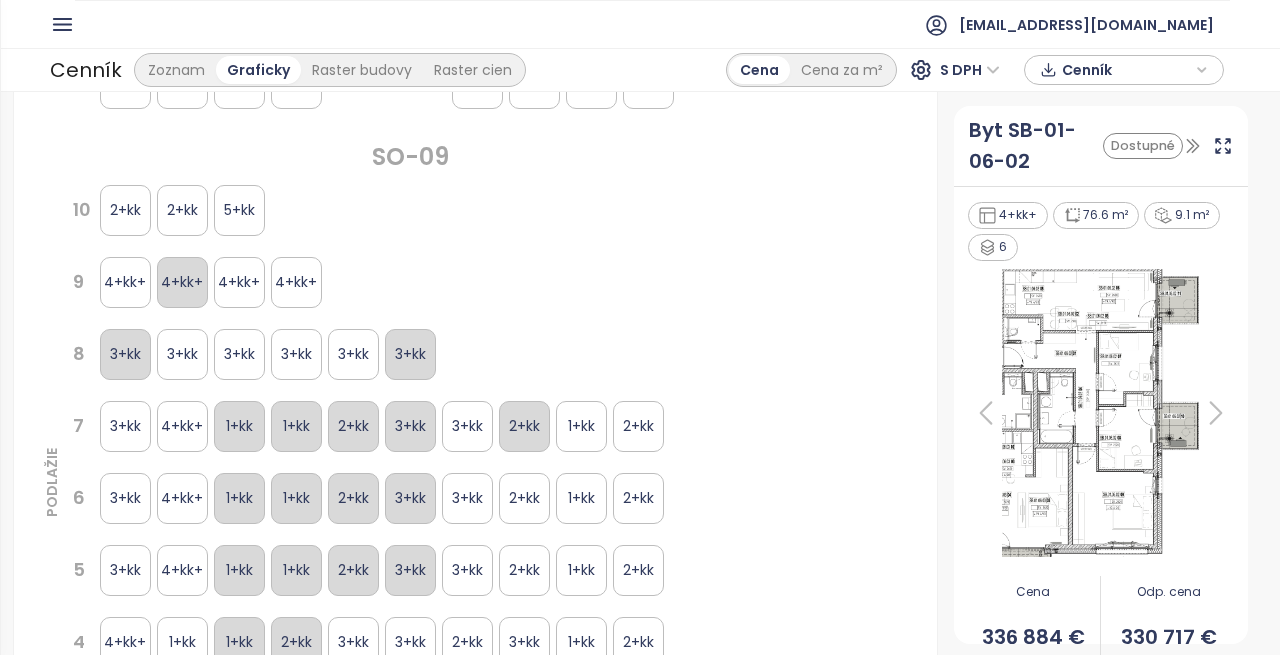 click on "5+kk" at bounding box center (239, 210) 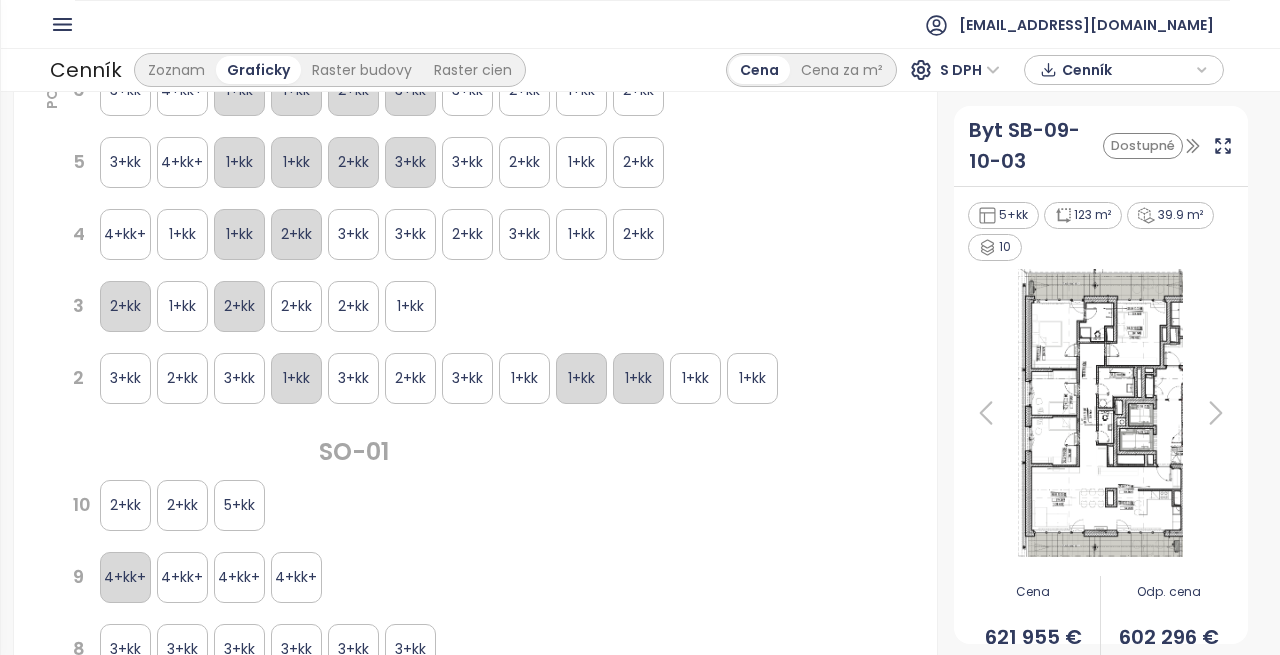 scroll, scrollTop: 1200, scrollLeft: 0, axis: vertical 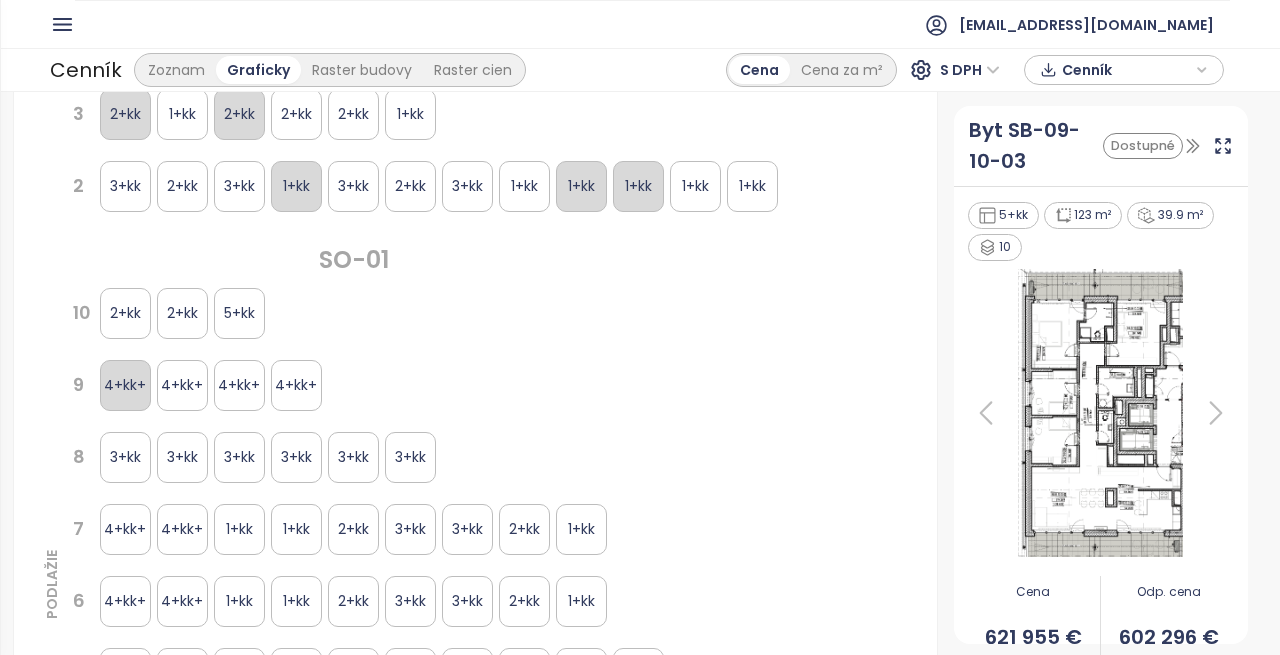 click on "5+kk" at bounding box center (239, 313) 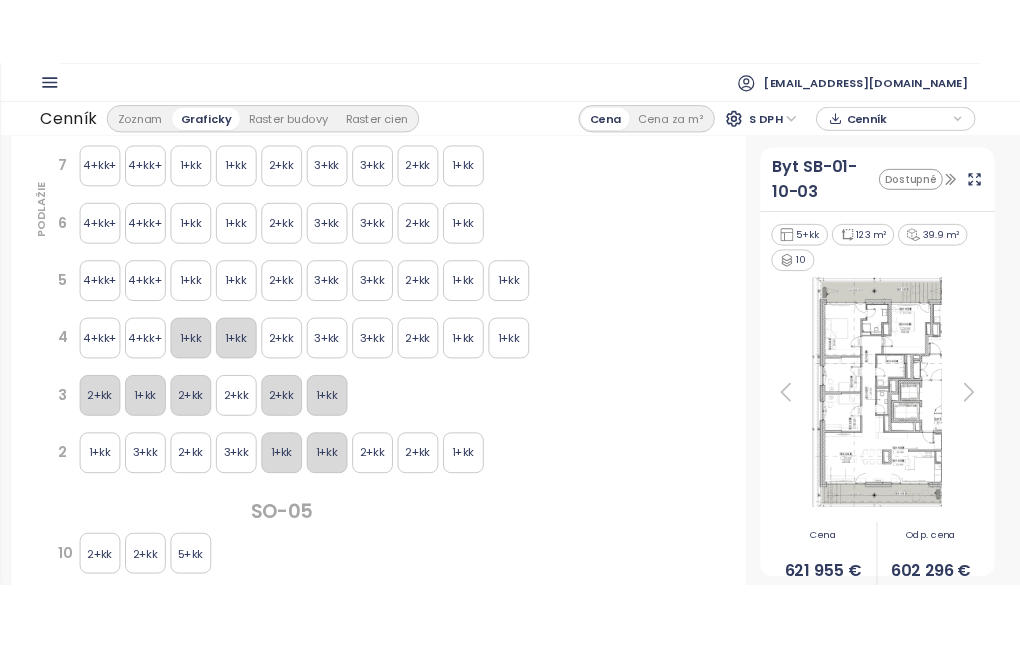 scroll, scrollTop: 1800, scrollLeft: 0, axis: vertical 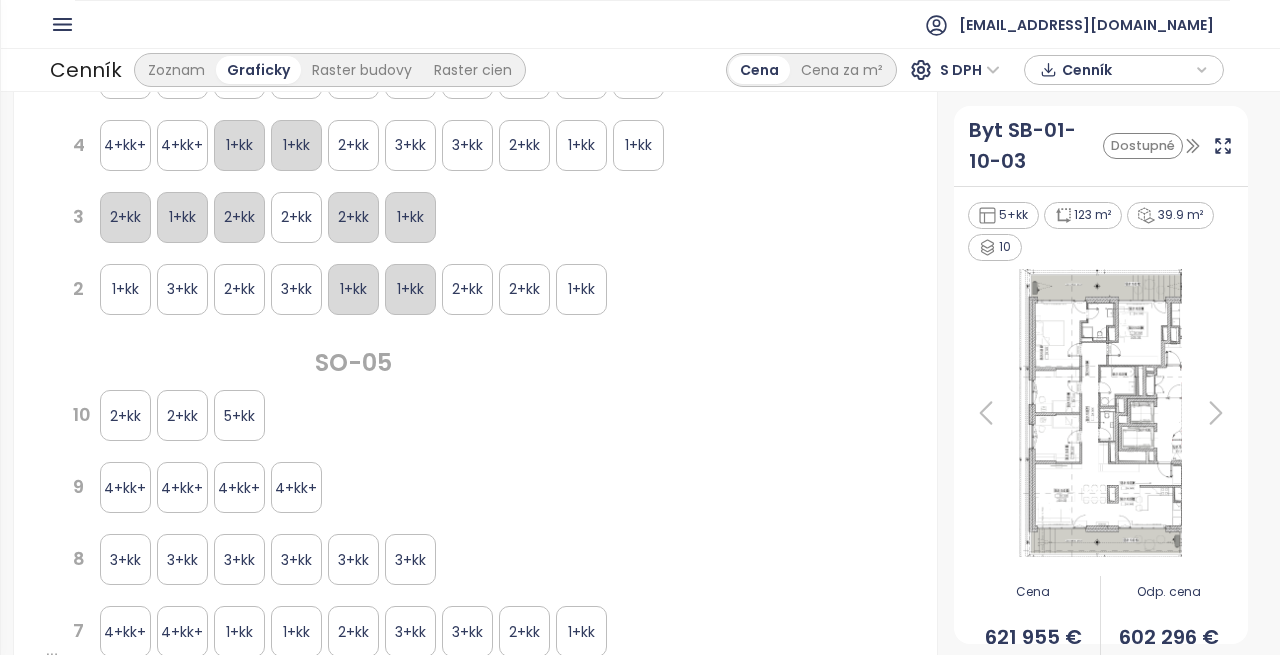 click on "5+kk" at bounding box center [239, 415] 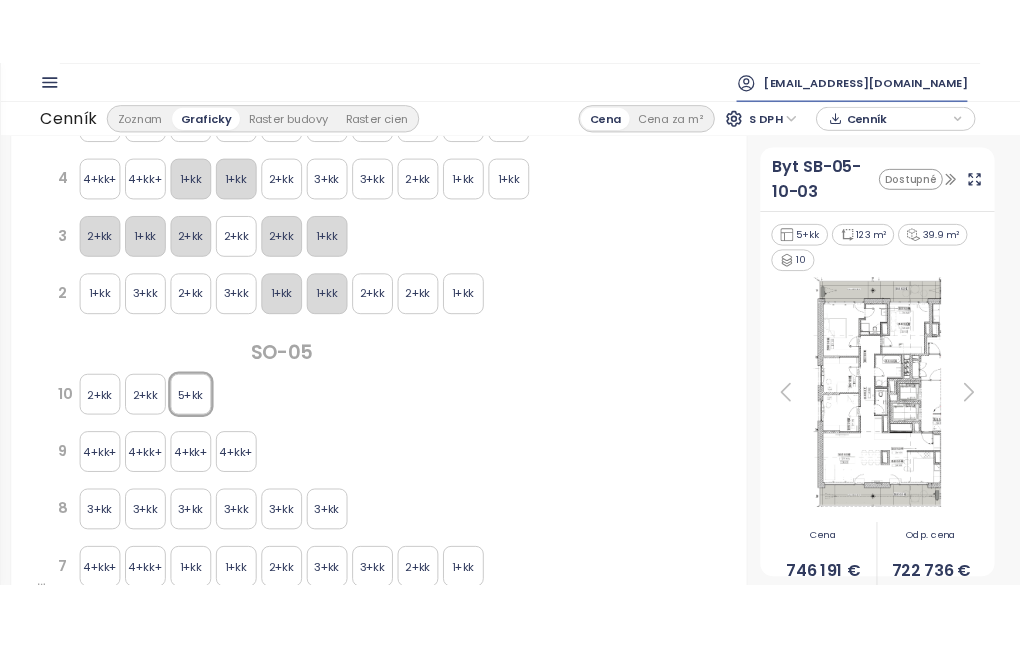 scroll, scrollTop: 2416, scrollLeft: 0, axis: vertical 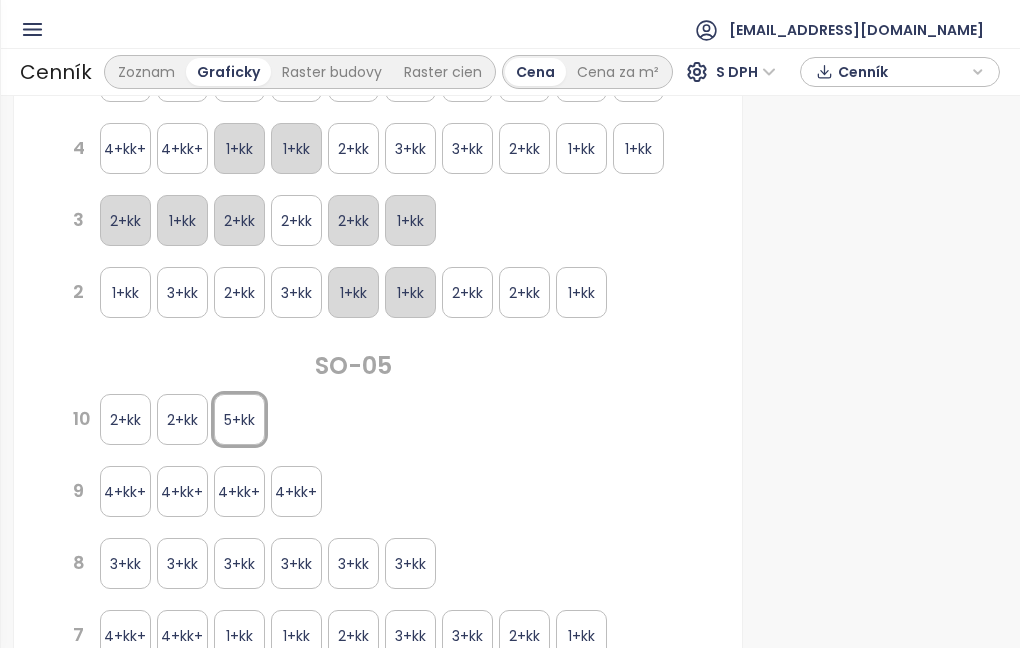 click on "2+kk" at bounding box center [182, 419] 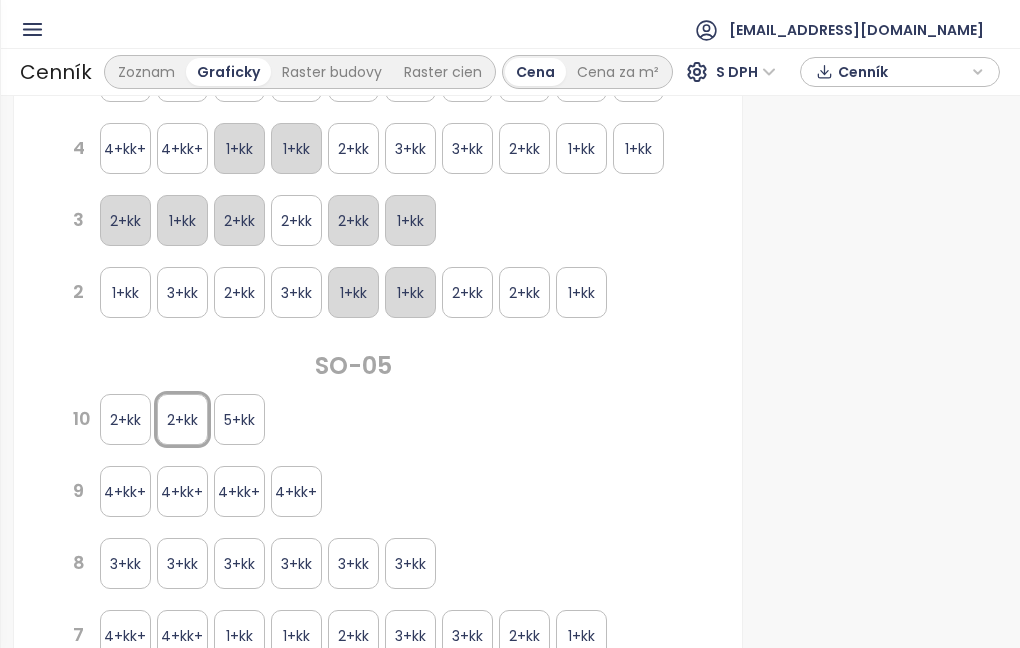 click on "5+kk" at bounding box center (239, 419) 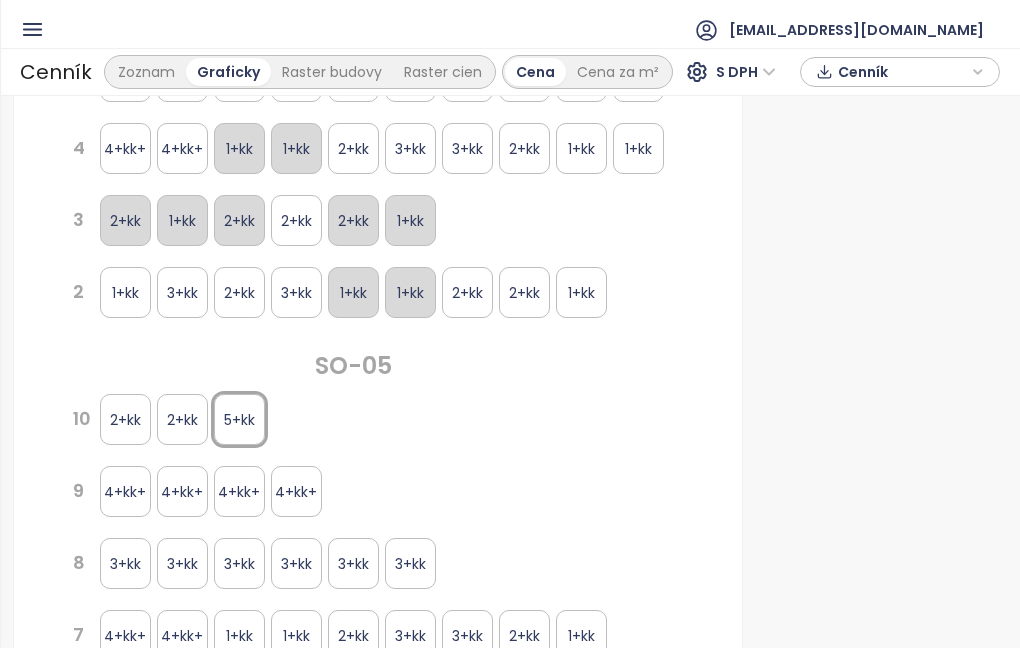 click on "2+kk" at bounding box center (182, 419) 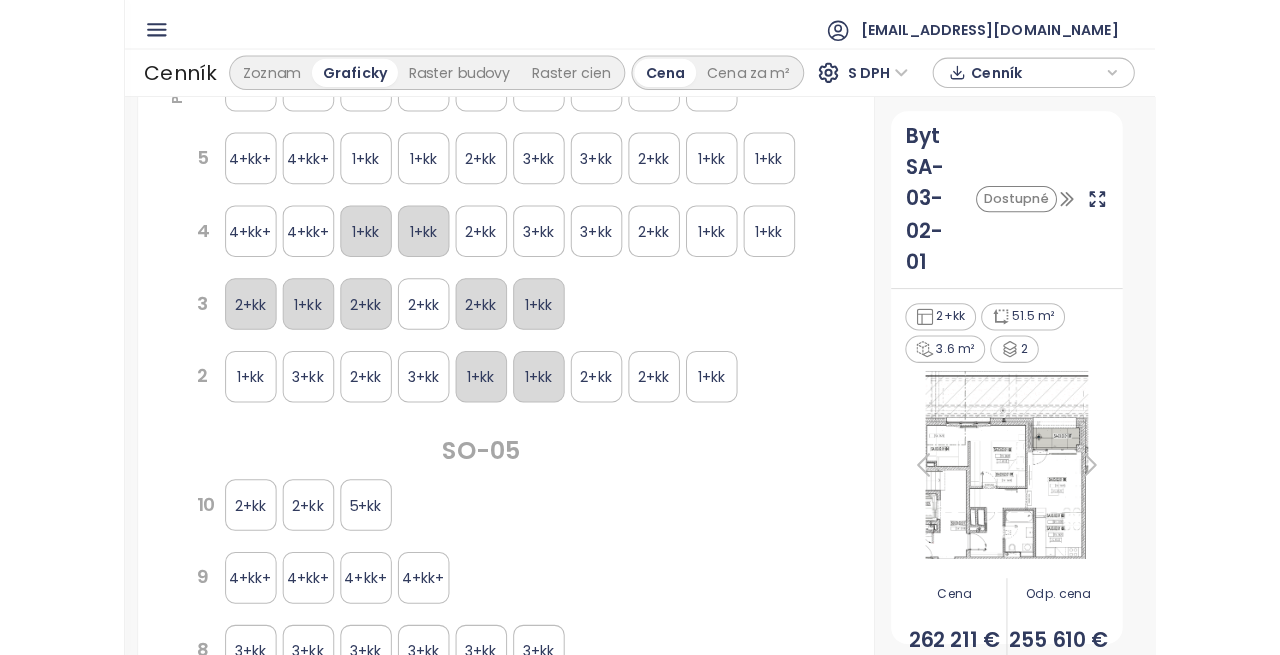 scroll, scrollTop: 2400, scrollLeft: 0, axis: vertical 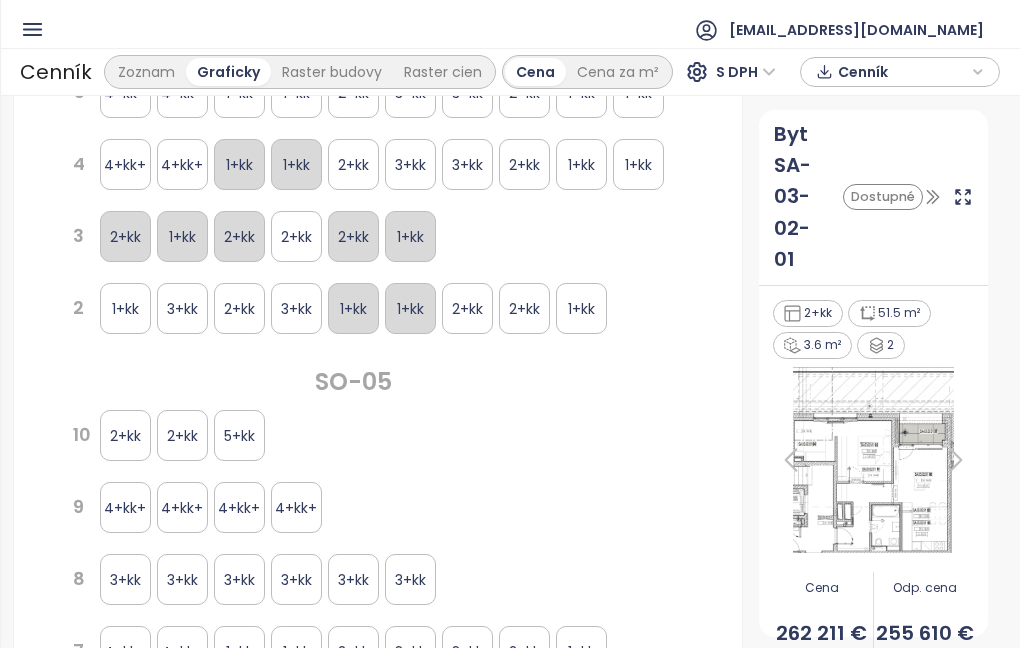 click on "5+kk" at bounding box center (239, 435) 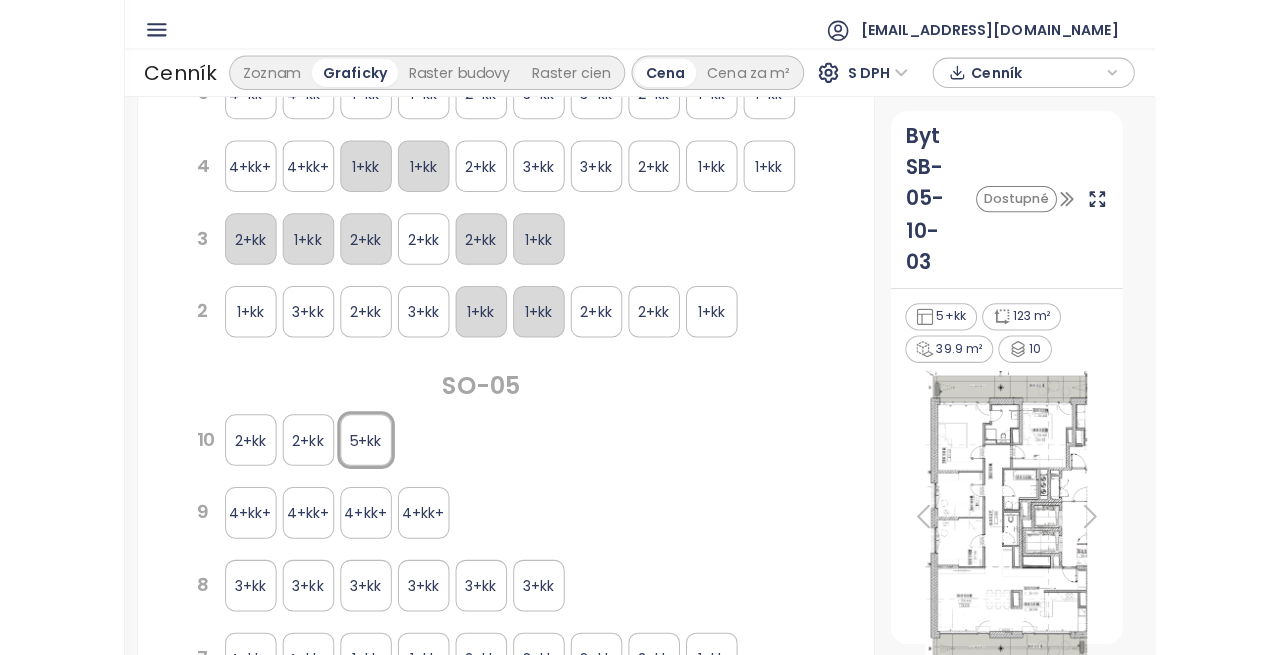 scroll, scrollTop: 1784, scrollLeft: 0, axis: vertical 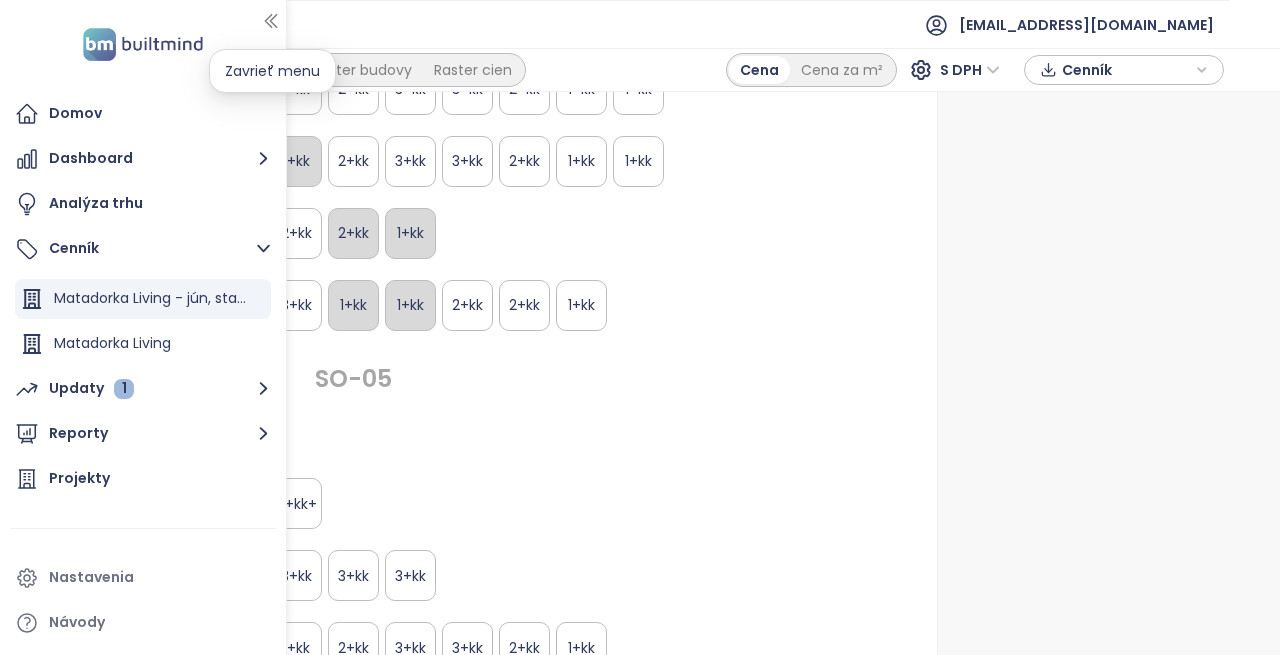 click 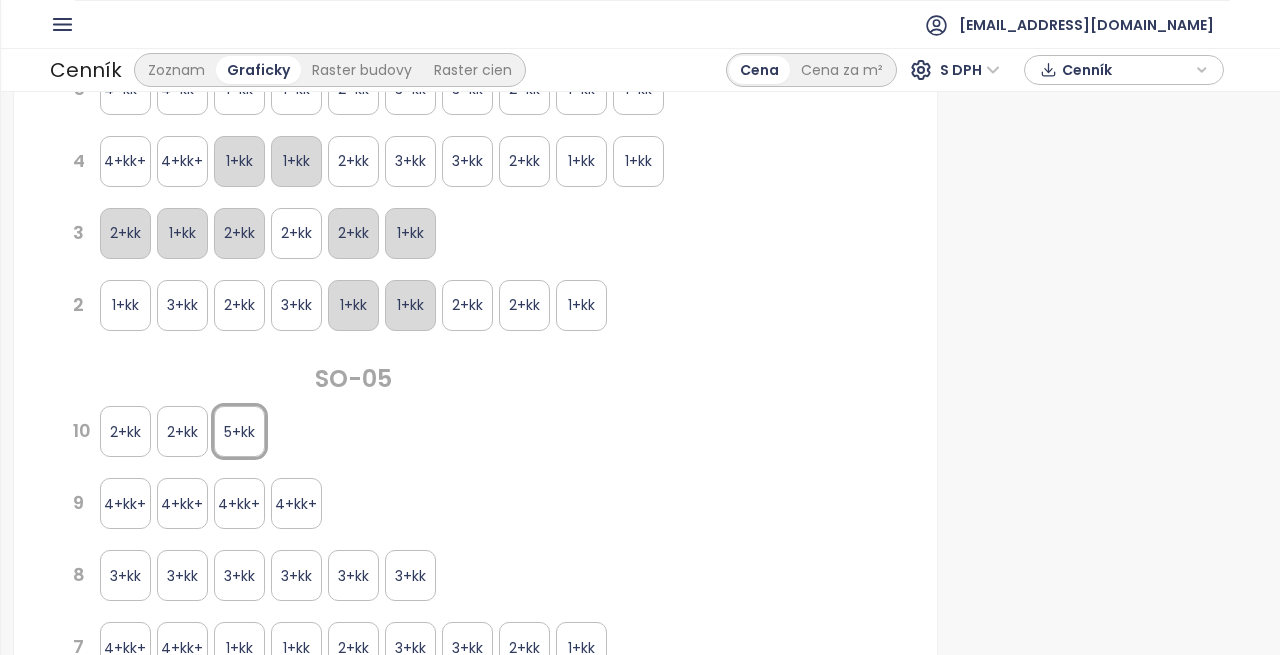 click on "4+kk+" at bounding box center [296, 503] 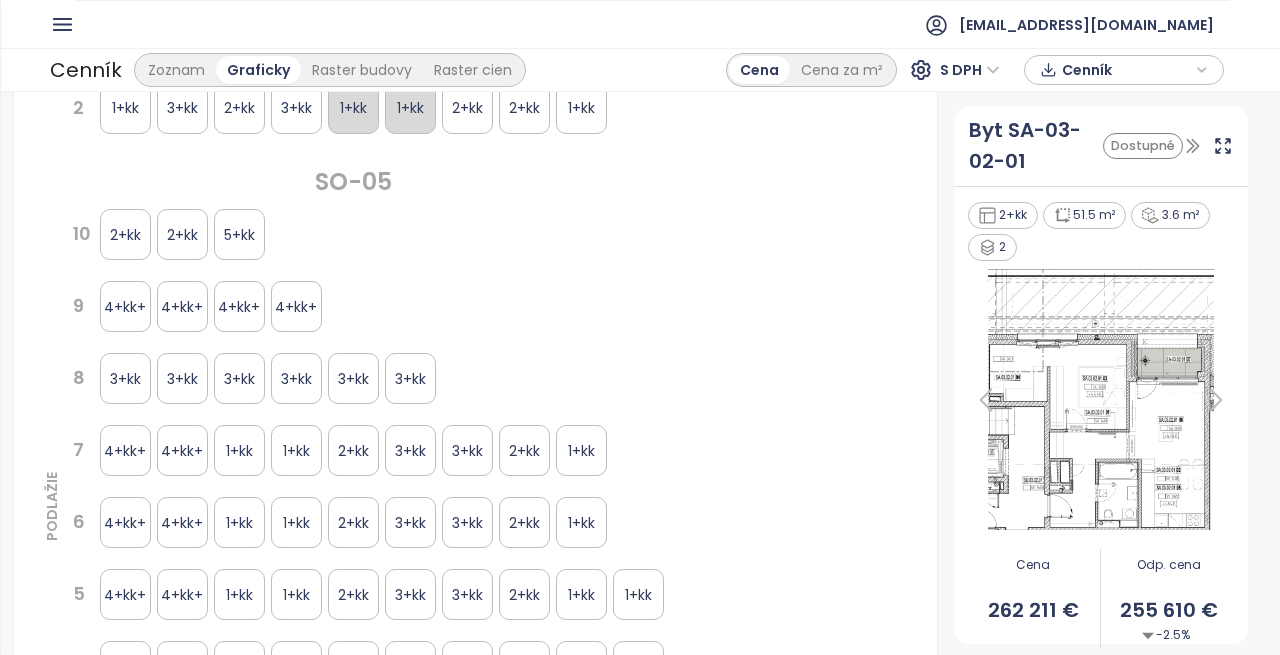 scroll, scrollTop: 2000, scrollLeft: 0, axis: vertical 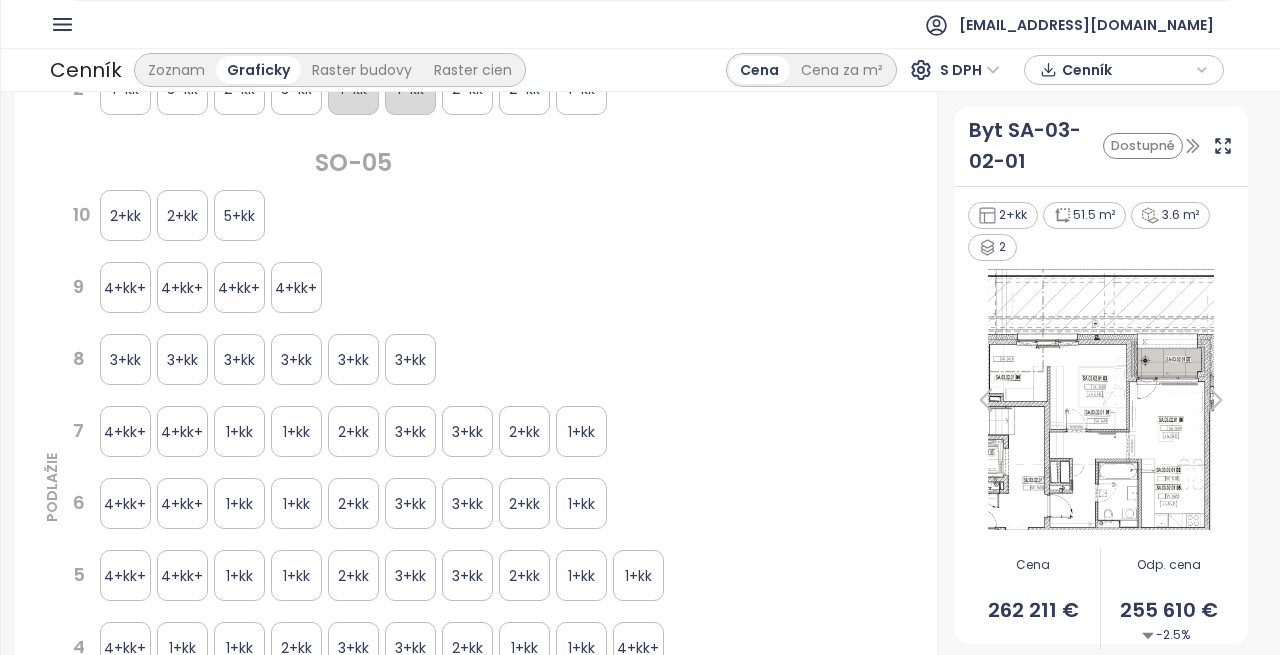 click on "5+kk" at bounding box center (239, 215) 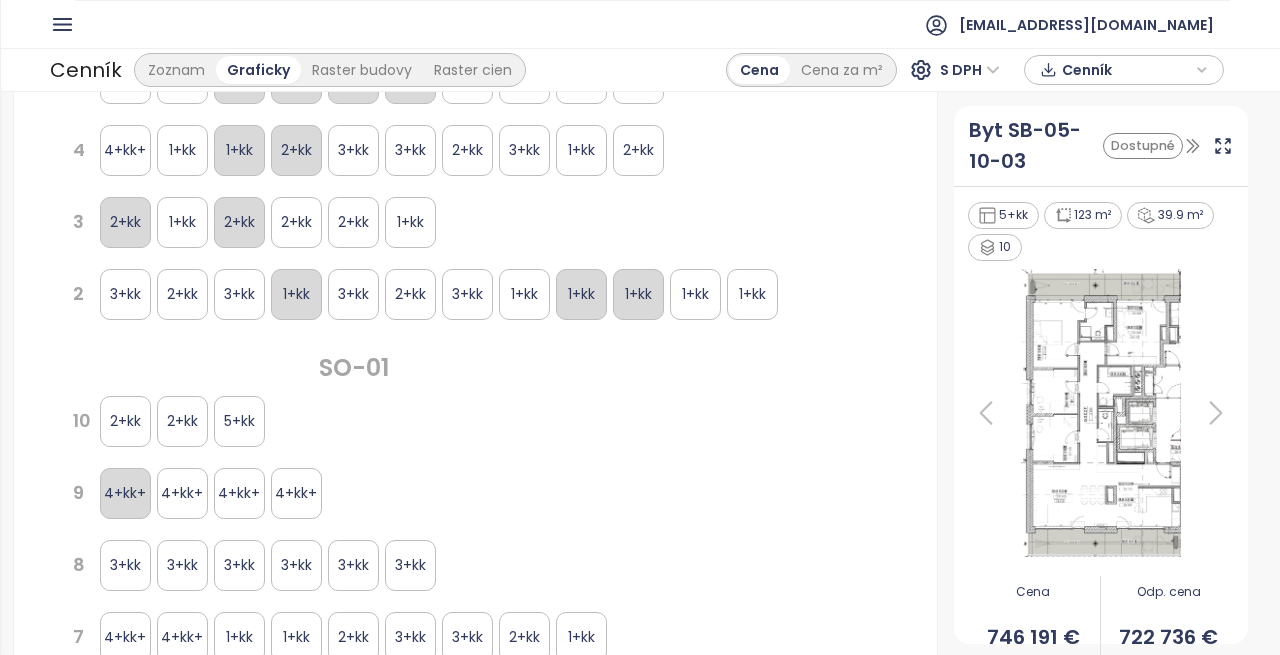 scroll, scrollTop: 892, scrollLeft: 0, axis: vertical 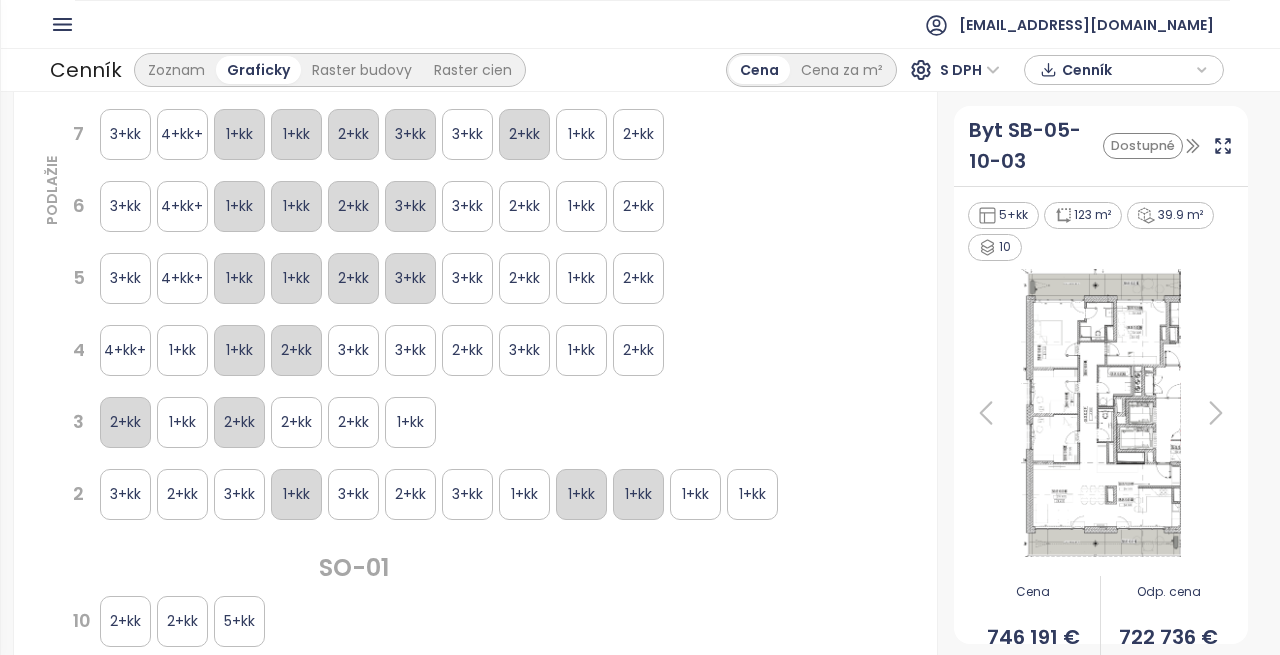 click on "5+kk" at bounding box center (239, 621) 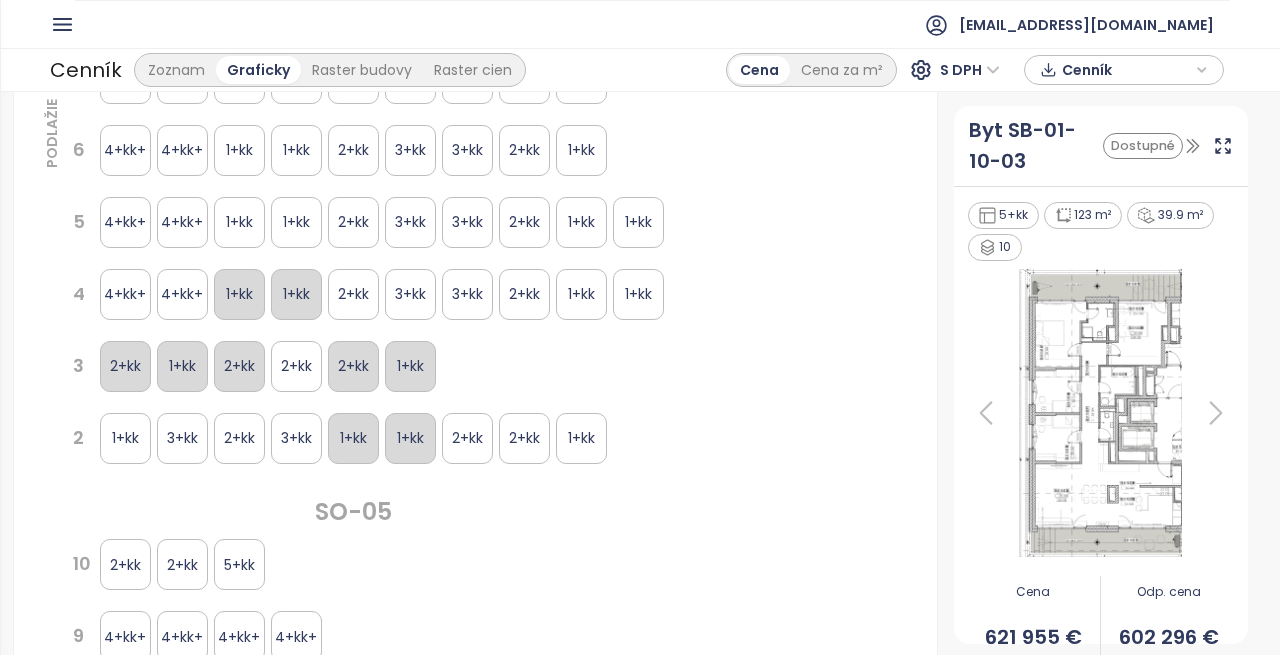 scroll, scrollTop: 1692, scrollLeft: 0, axis: vertical 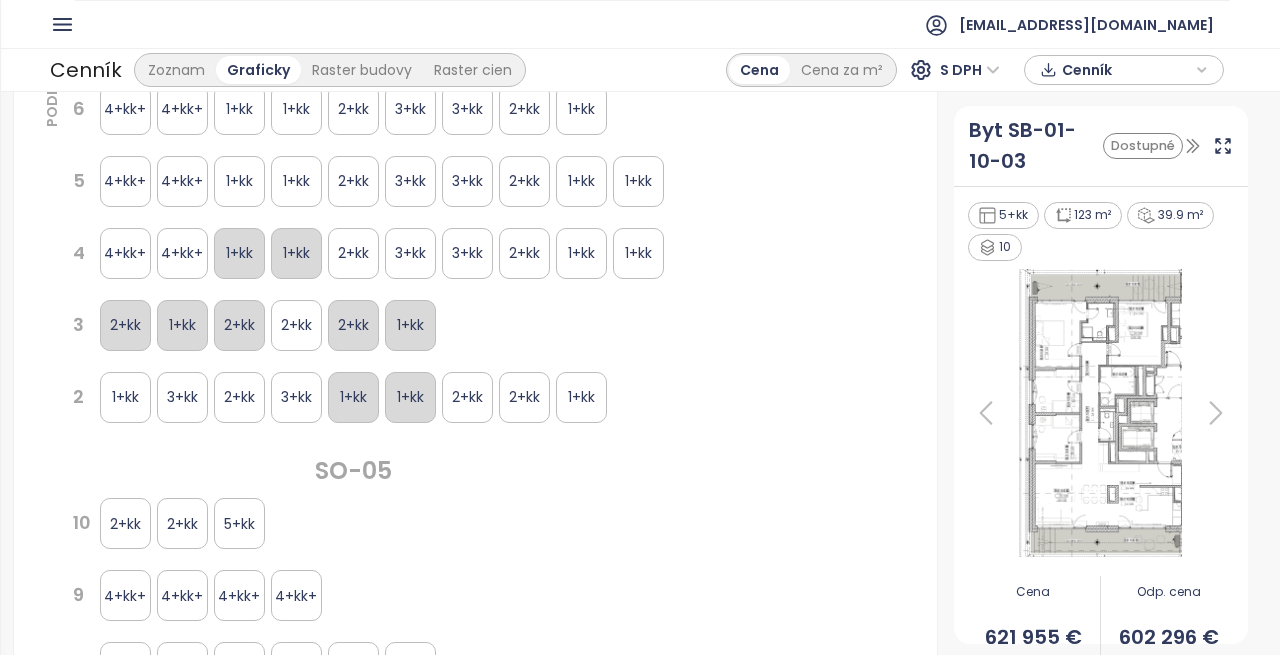 click on "5+kk" at bounding box center (239, 523) 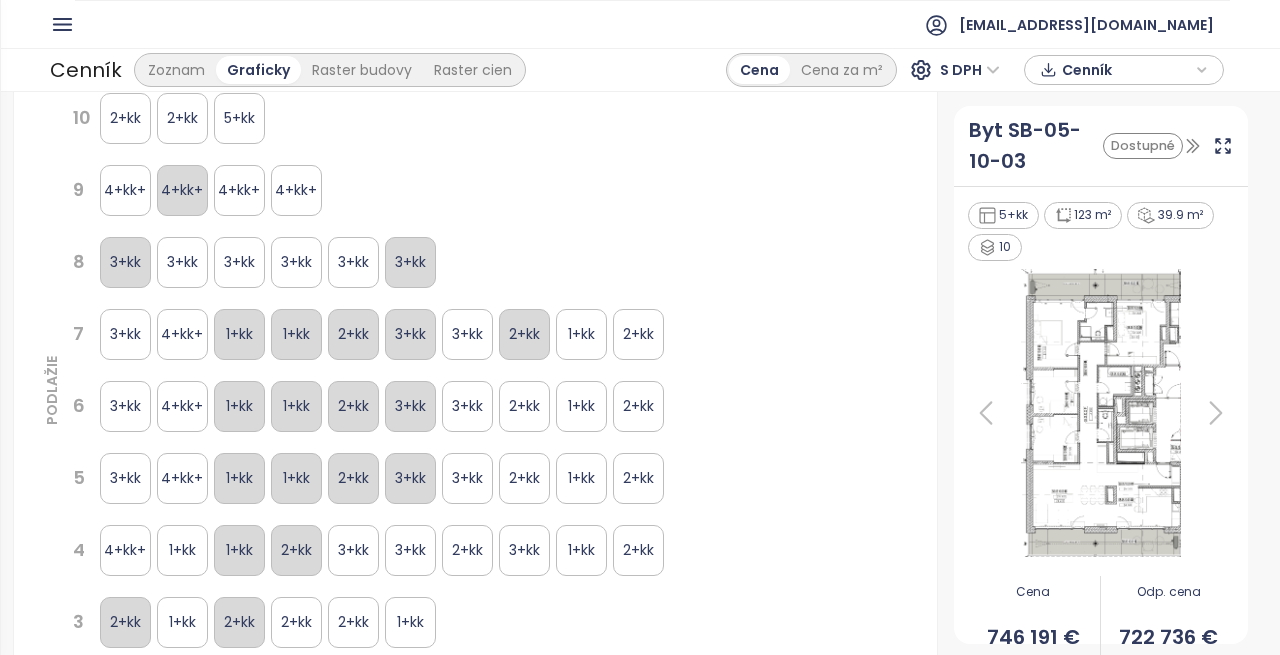 scroll, scrollTop: 292, scrollLeft: 0, axis: vertical 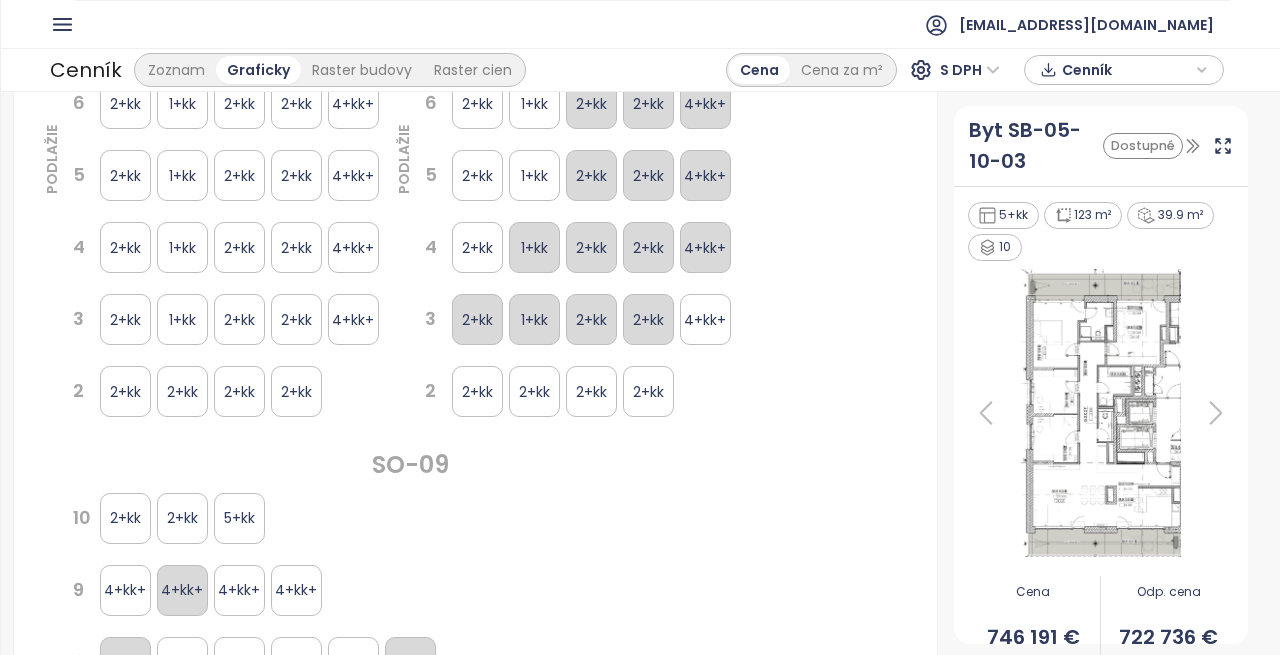 click on "5+kk" at bounding box center (239, 518) 